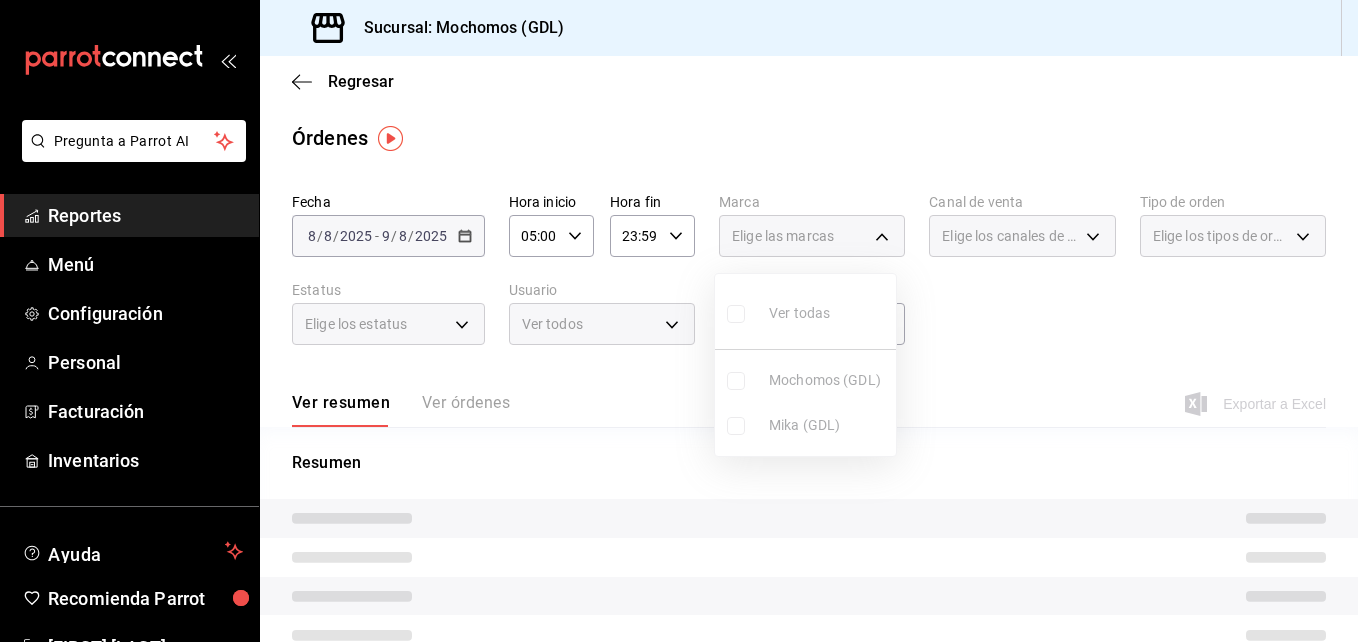 scroll, scrollTop: 0, scrollLeft: 0, axis: both 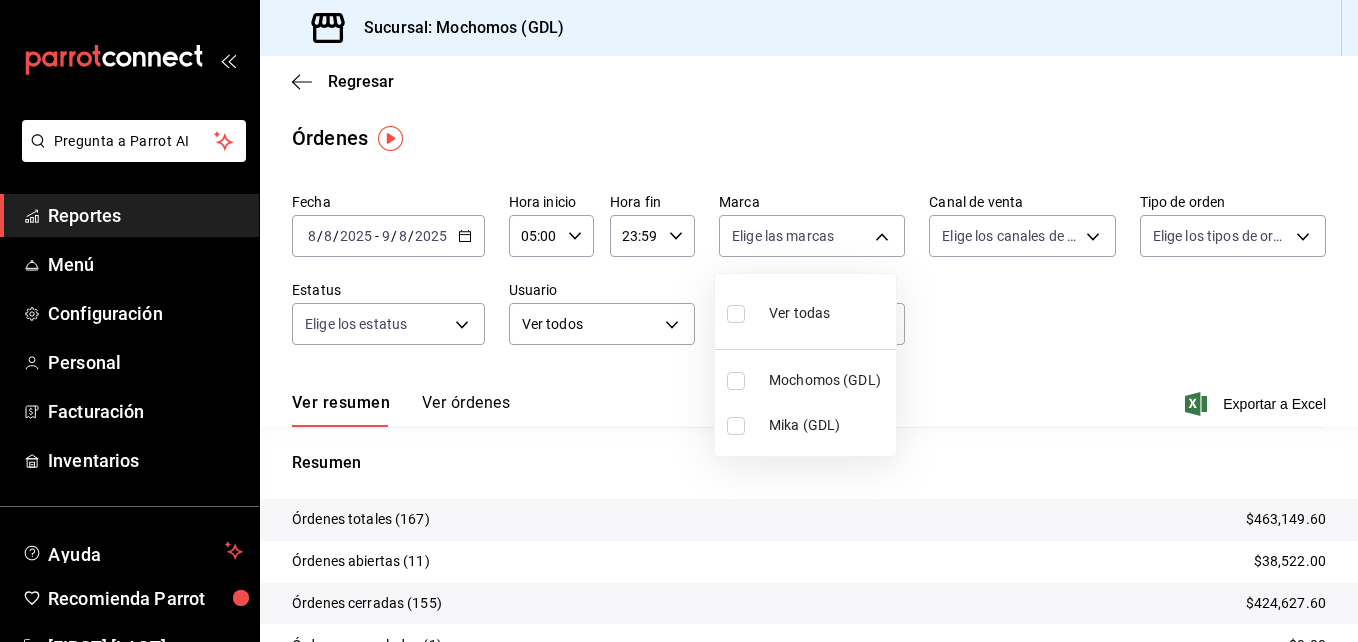 click at bounding box center [736, 426] 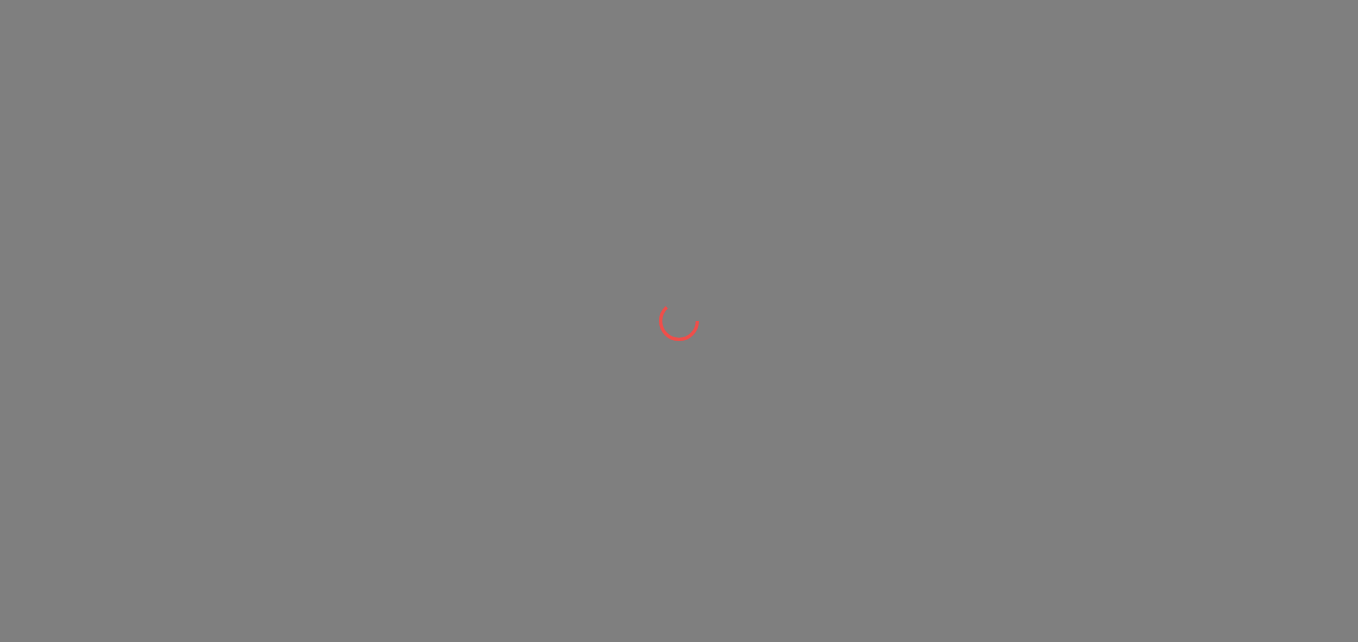 scroll, scrollTop: 0, scrollLeft: 0, axis: both 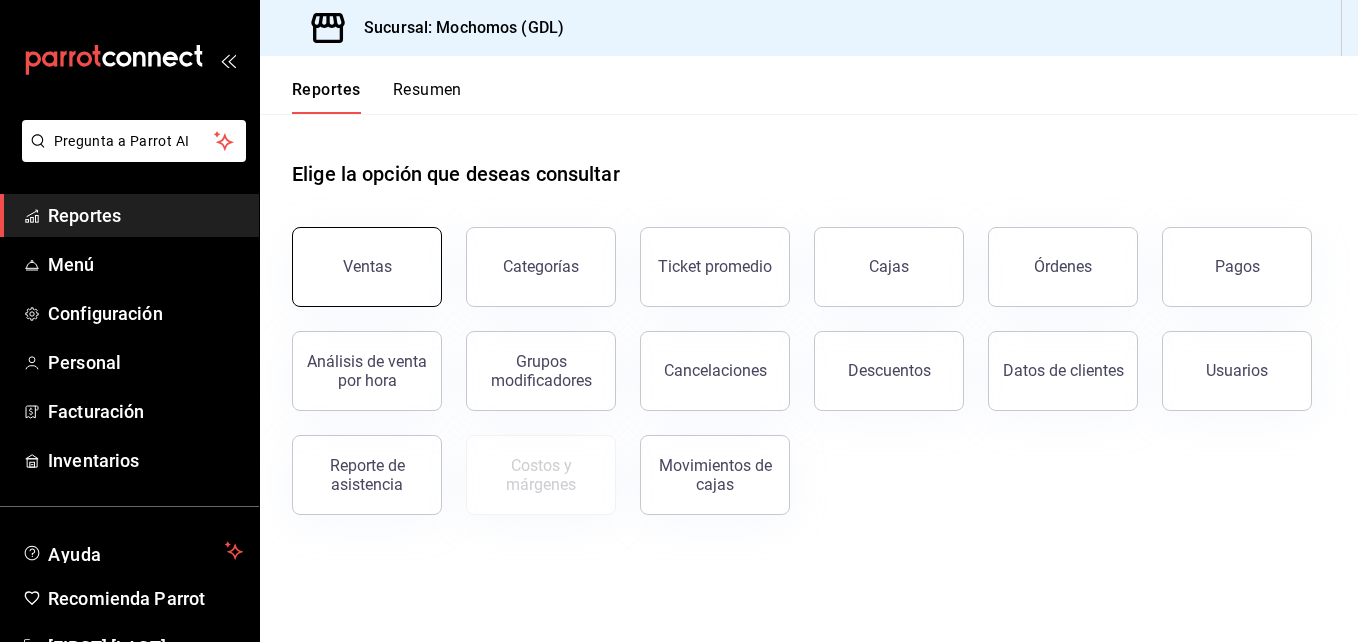 click on "Ventas" at bounding box center [367, 267] 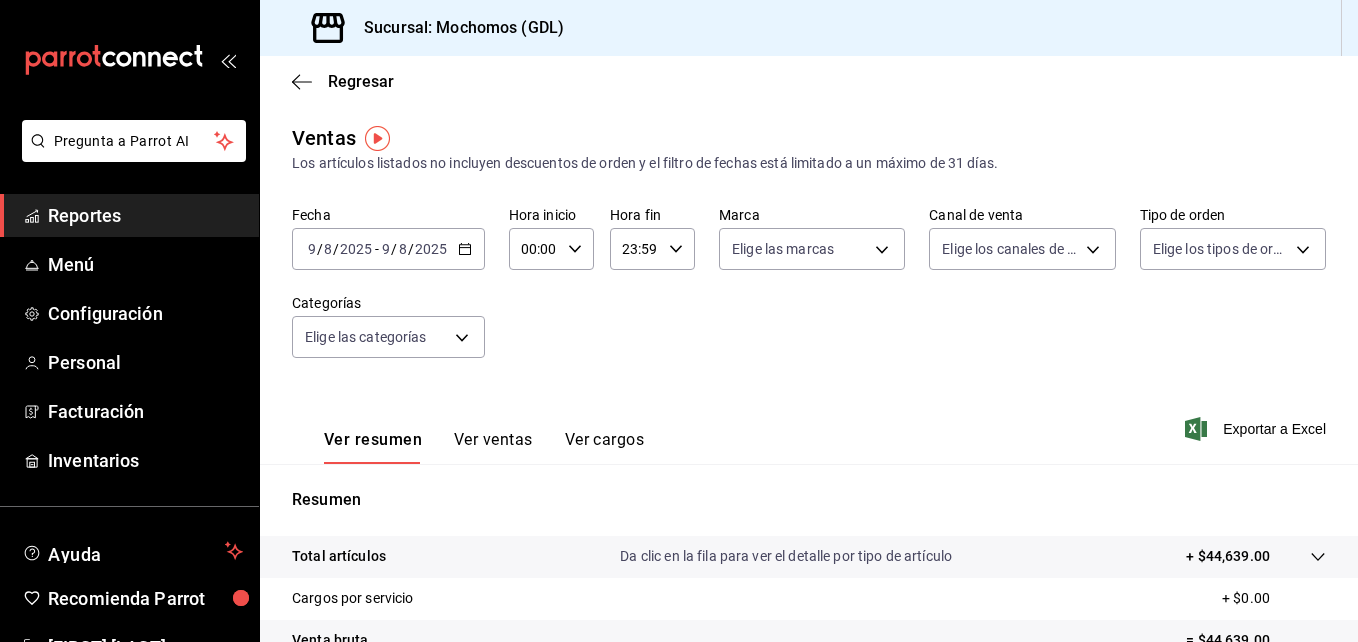 click 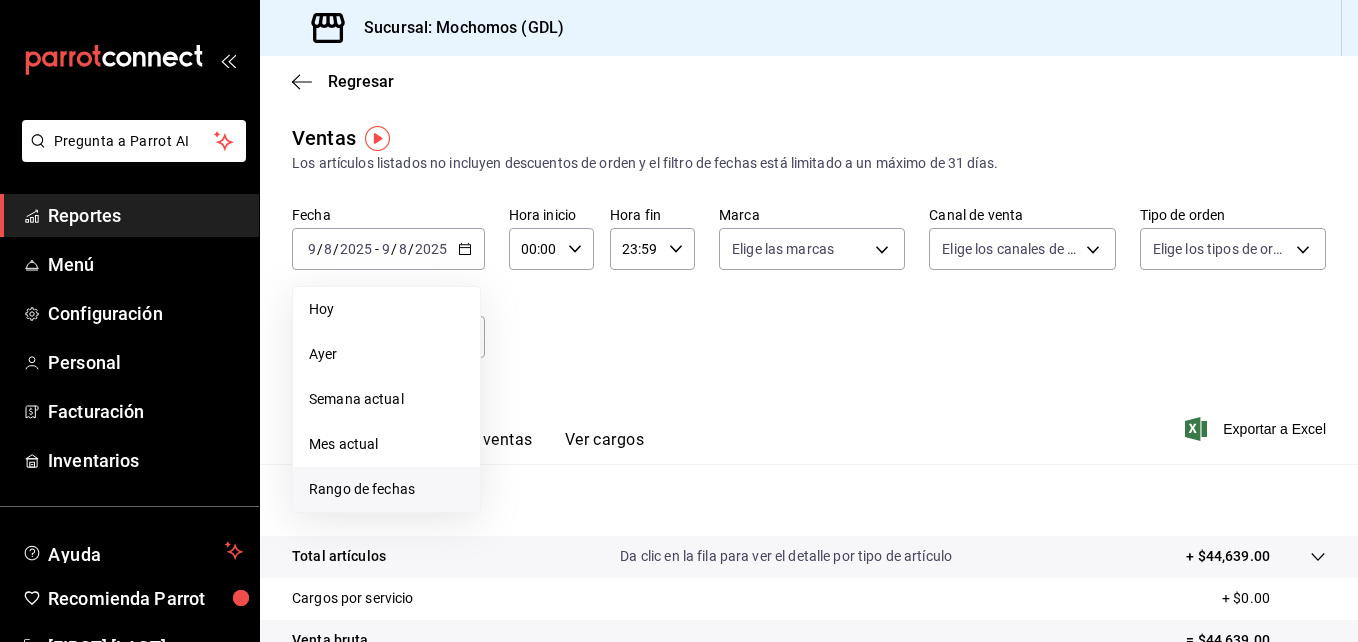 click on "Rango de fechas" at bounding box center [386, 489] 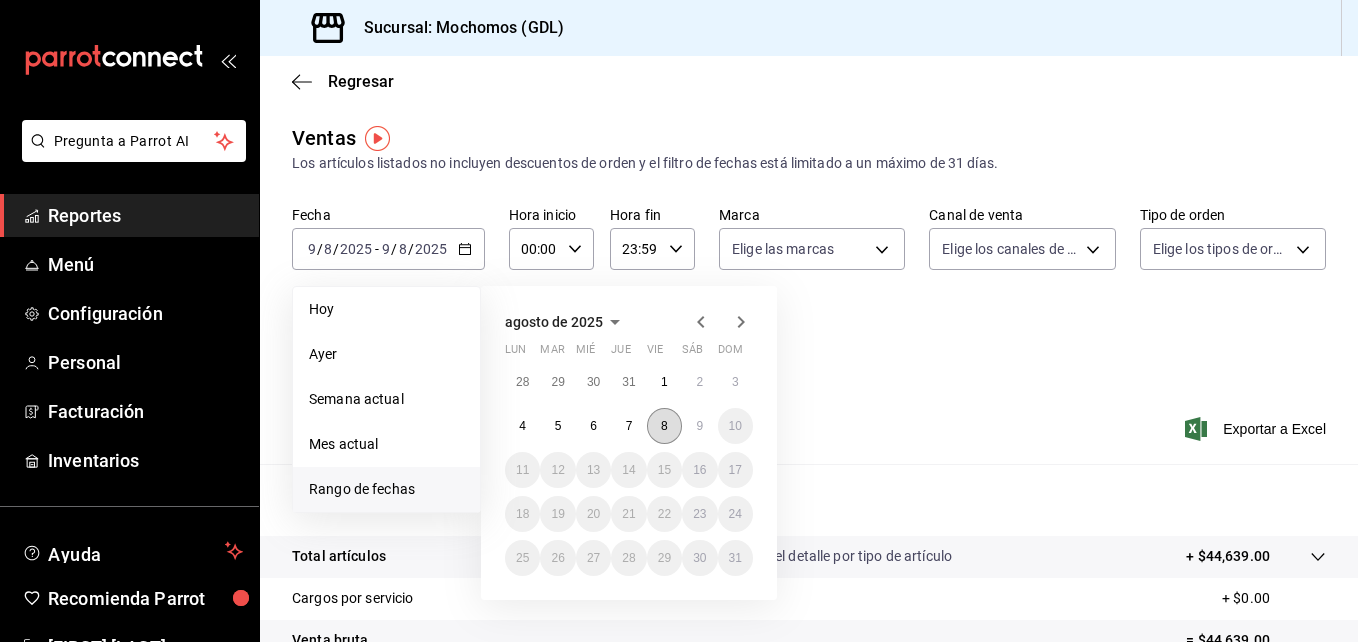 click on "8" at bounding box center [664, 426] 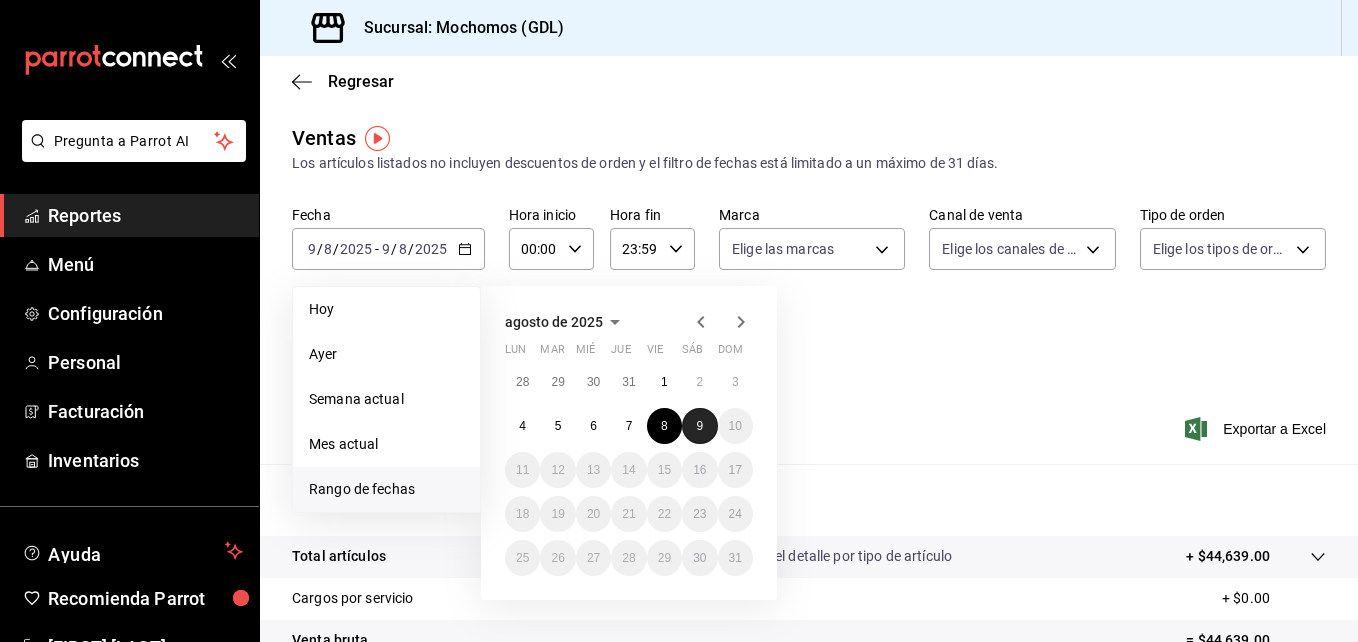 click on "9" at bounding box center [699, 426] 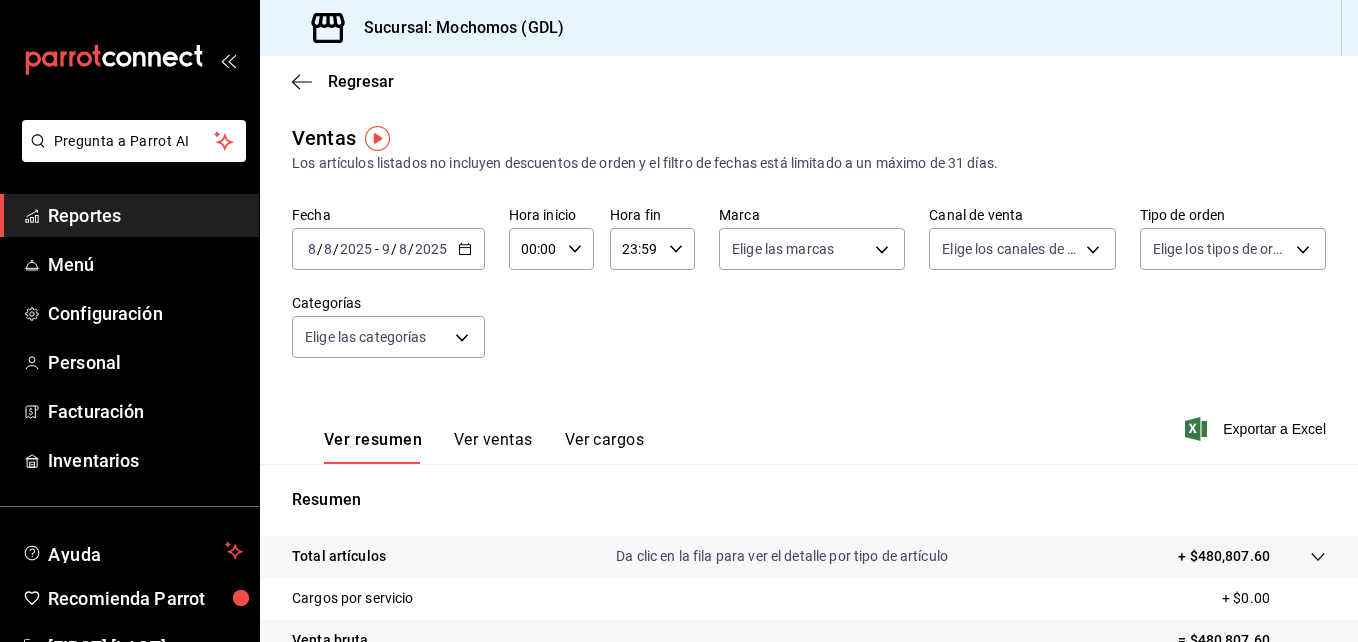 click on "00:00 Hora inicio" at bounding box center (551, 249) 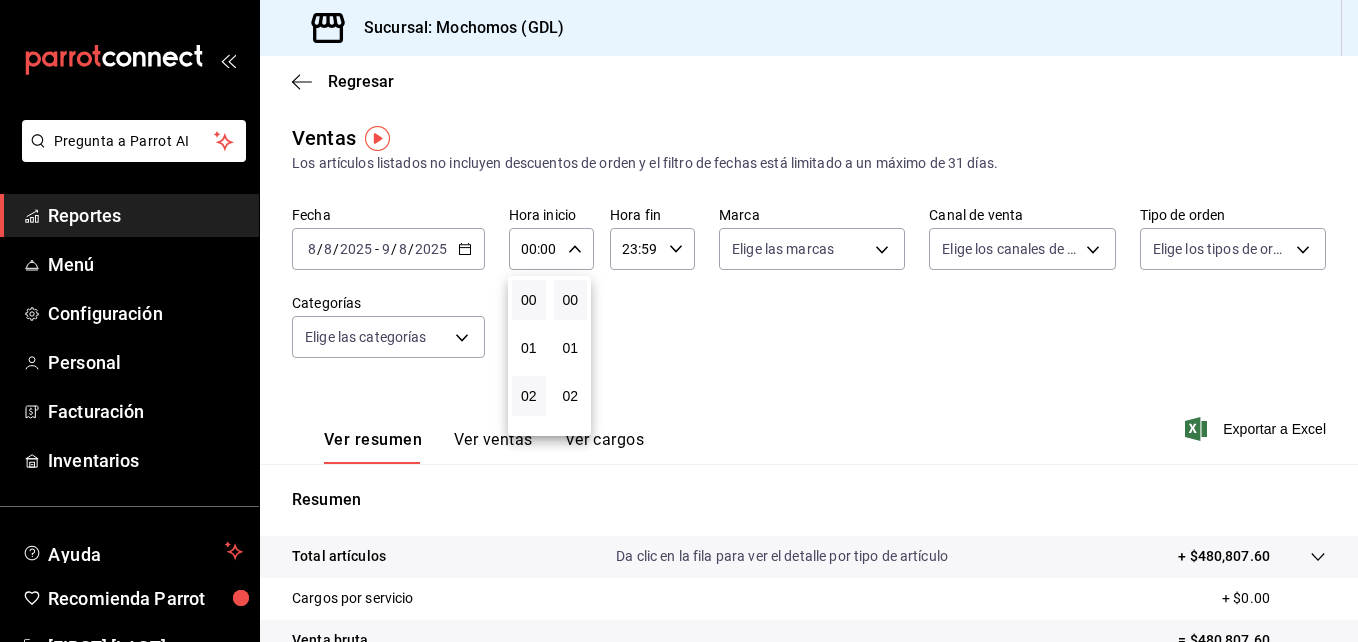 click on "02" at bounding box center (529, 396) 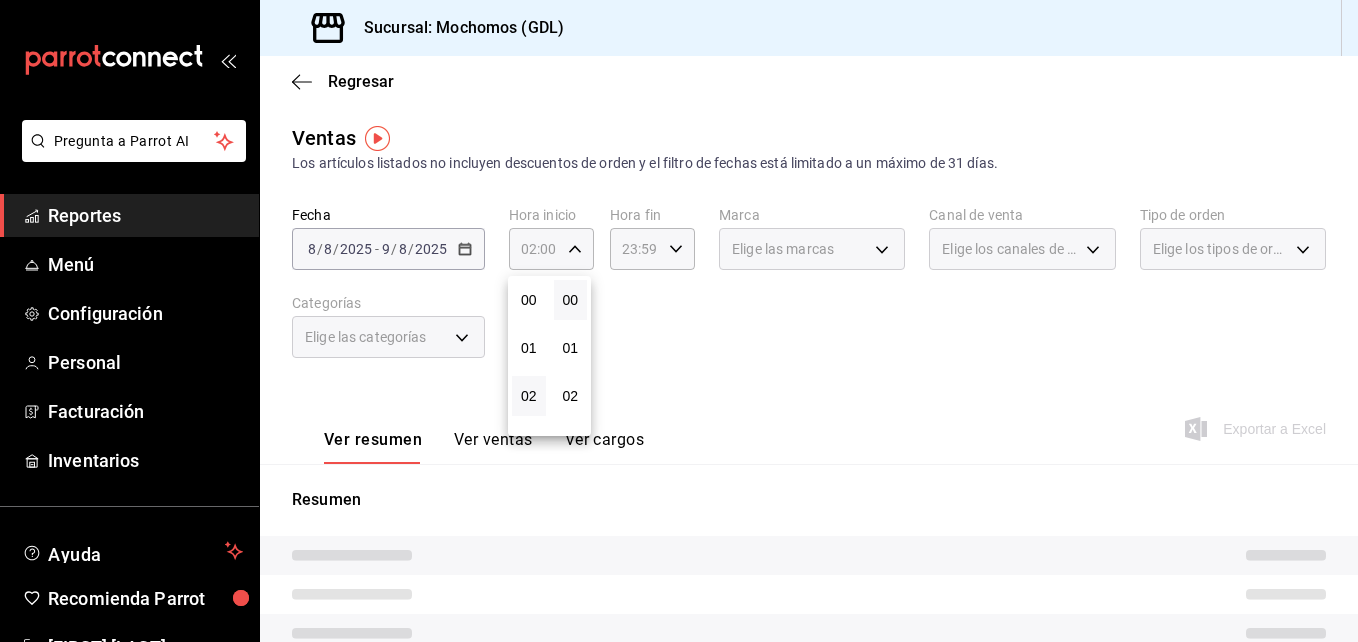 type 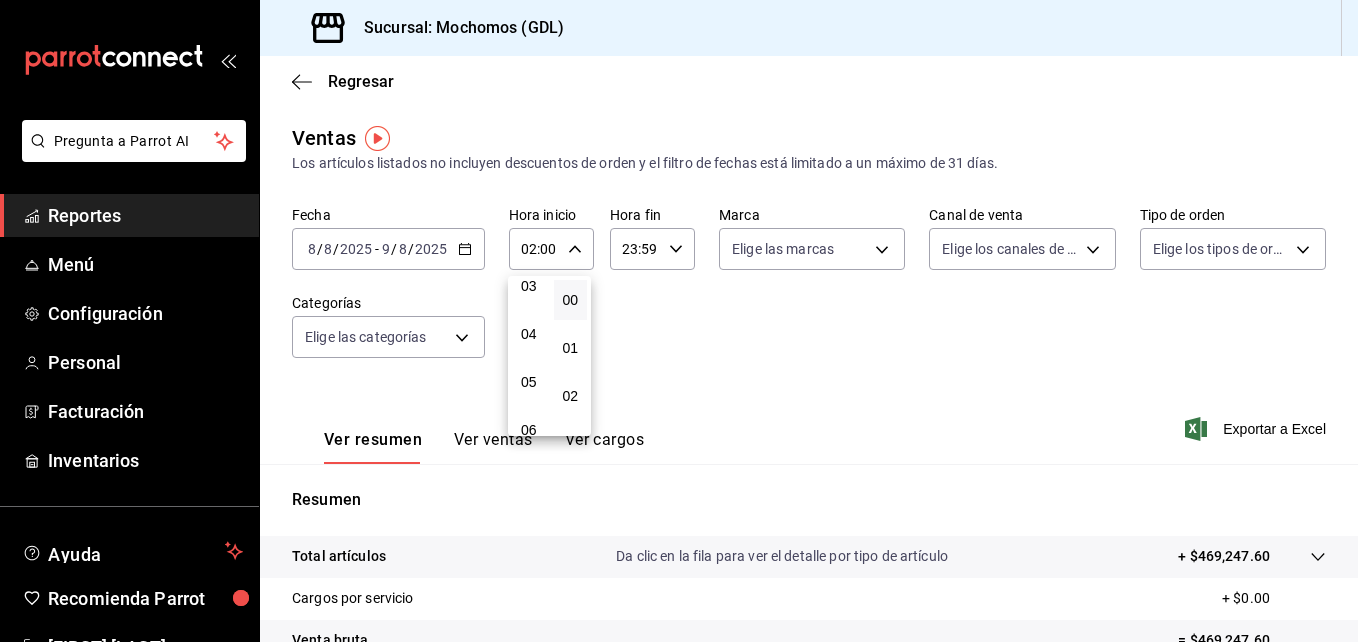 scroll, scrollTop: 160, scrollLeft: 0, axis: vertical 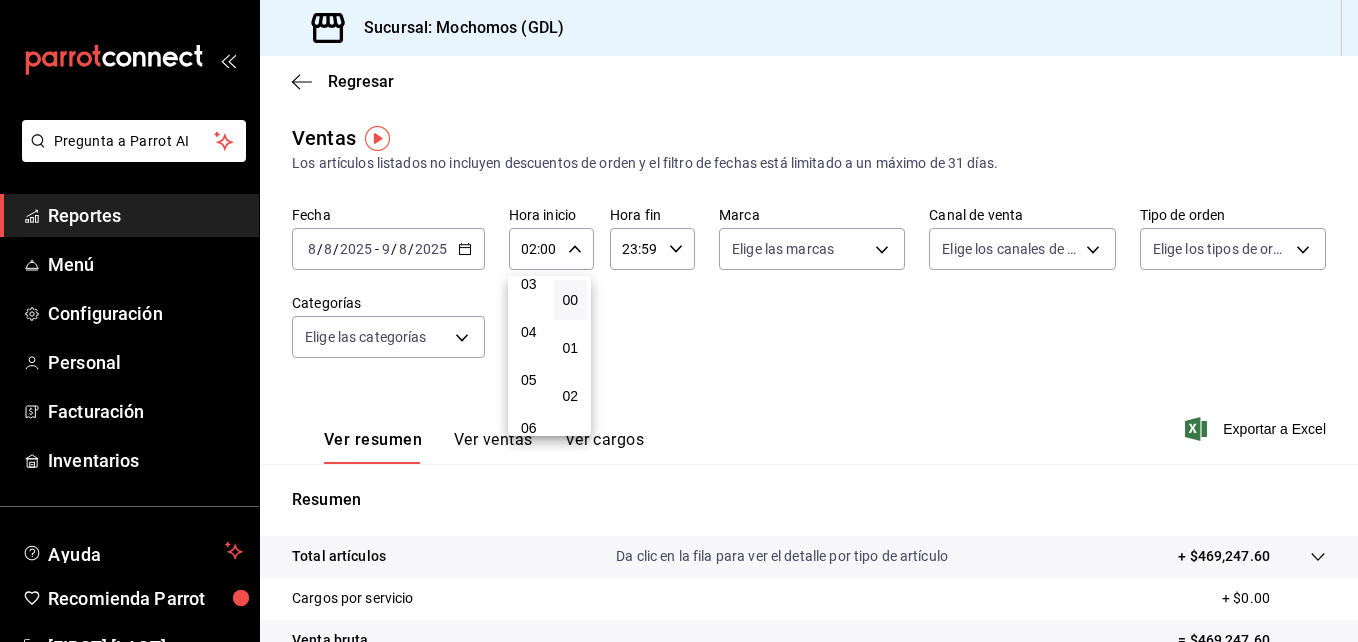click on "05" at bounding box center [529, 380] 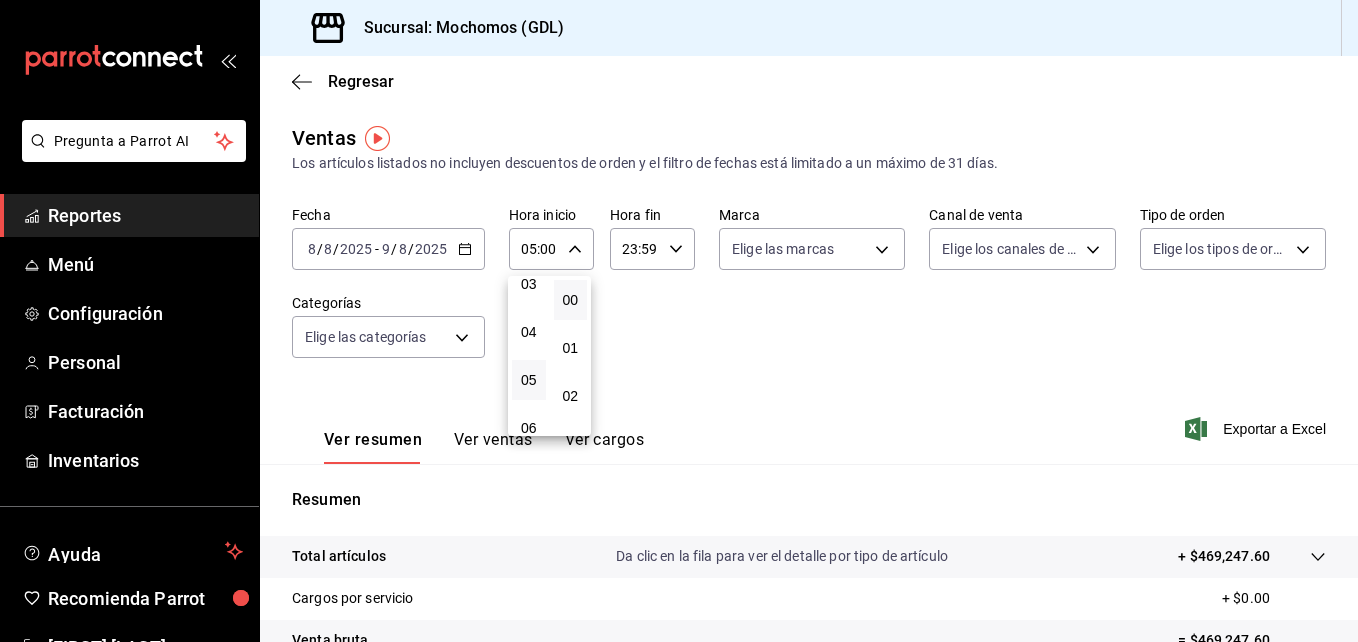 click at bounding box center [679, 321] 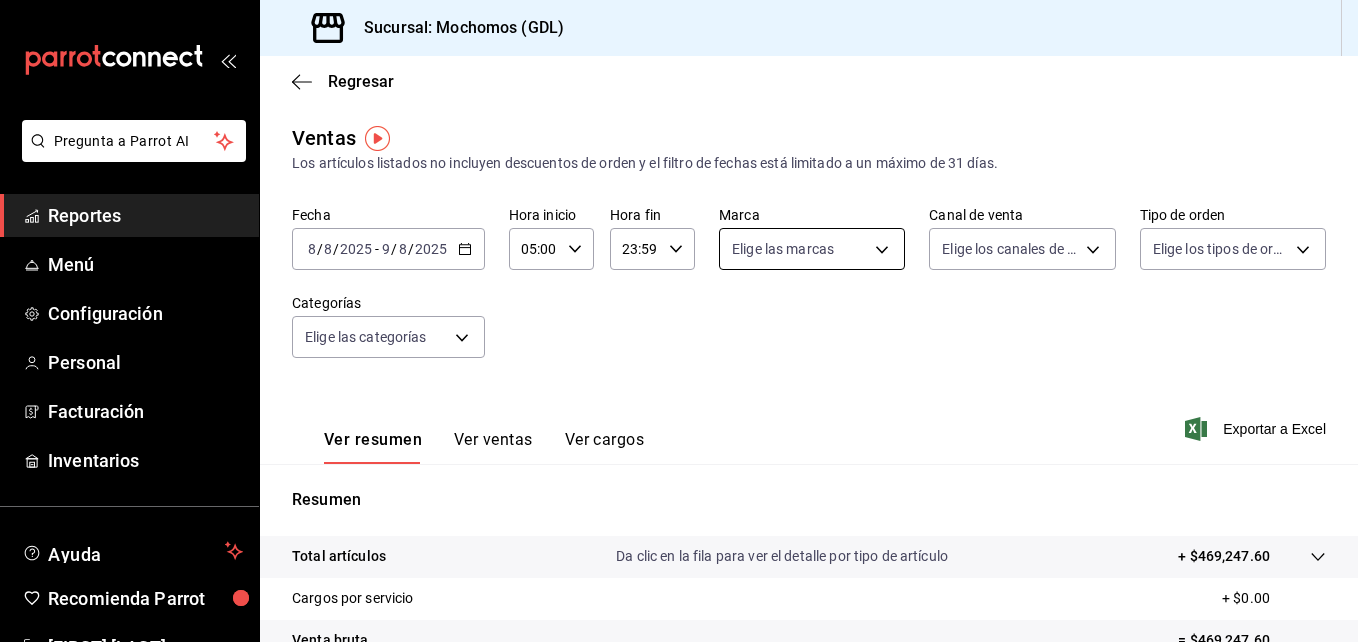 click on "Pregunta a Parrot AI Reportes   Menú   Configuración   Personal   Facturación   Inventarios   Ayuda Recomienda Parrot   [FIRST] [LAST]   Sugerir nueva función   Sucursal: Mochomos ([CITY]) Regresar Ventas Los artículos listados no incluyen descuentos de orden y el filtro de fechas está limitado a un máximo de 31 días. Fecha 2025-08-08 8 / 8 / 2025 - 2025-08-09 9 / 8 / 2025 Hora inicio 05:00 Hora inicio Hora fin 23:59 Hora fin Marca Elige las marcas Canal de venta Elige los canales de venta Tipo de orden Elige los tipos de orden Categorías Elige las categorías Ver resumen Ver ventas Ver cargos Exportar a Excel Resumen Total artículos Da clic en la fila para ver el detalle por tipo de artículo + $469,247.60 Cargos por servicio + $0.00 Venta bruta = $469,247.60 Descuentos totales - $2,497.00 Certificados de regalo - $3,601.00 Venta total = $463,149.60 Impuestos - $63,882.70 Venta neta = $399,266.90 Pregunta a Parrot AI Reportes   Menú   Configuración   Personal   Facturación   Inventarios   Ayuda" at bounding box center (679, 321) 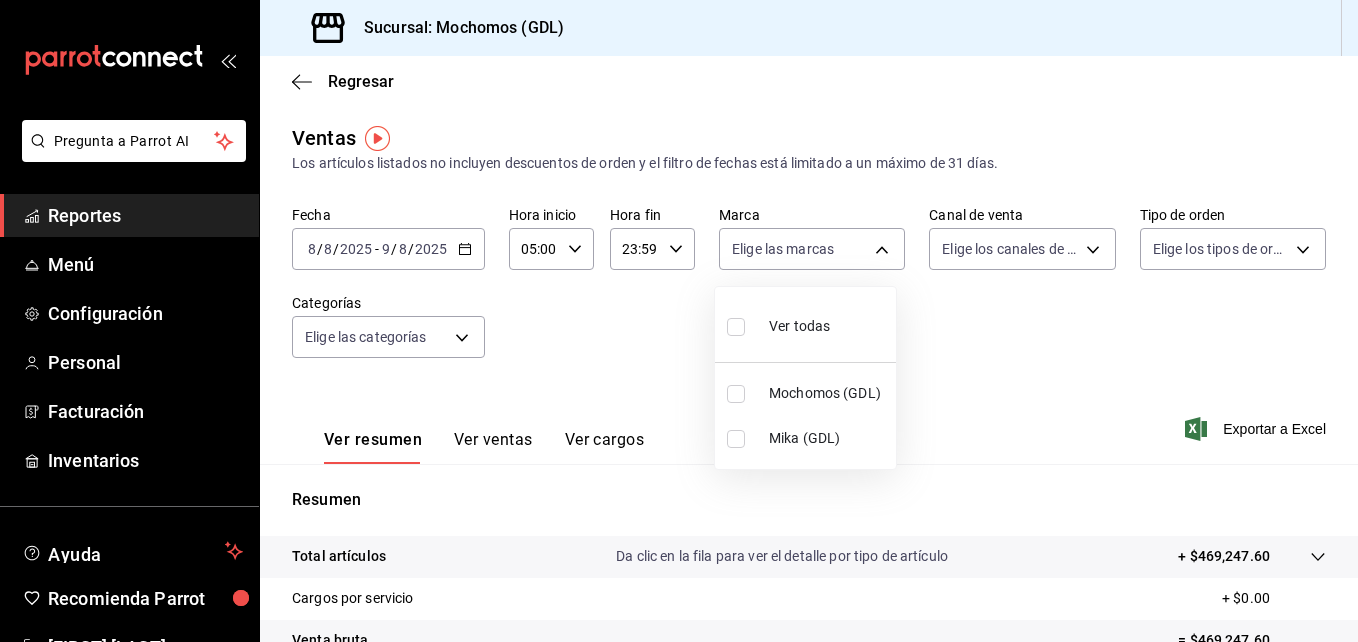 click at bounding box center [736, 439] 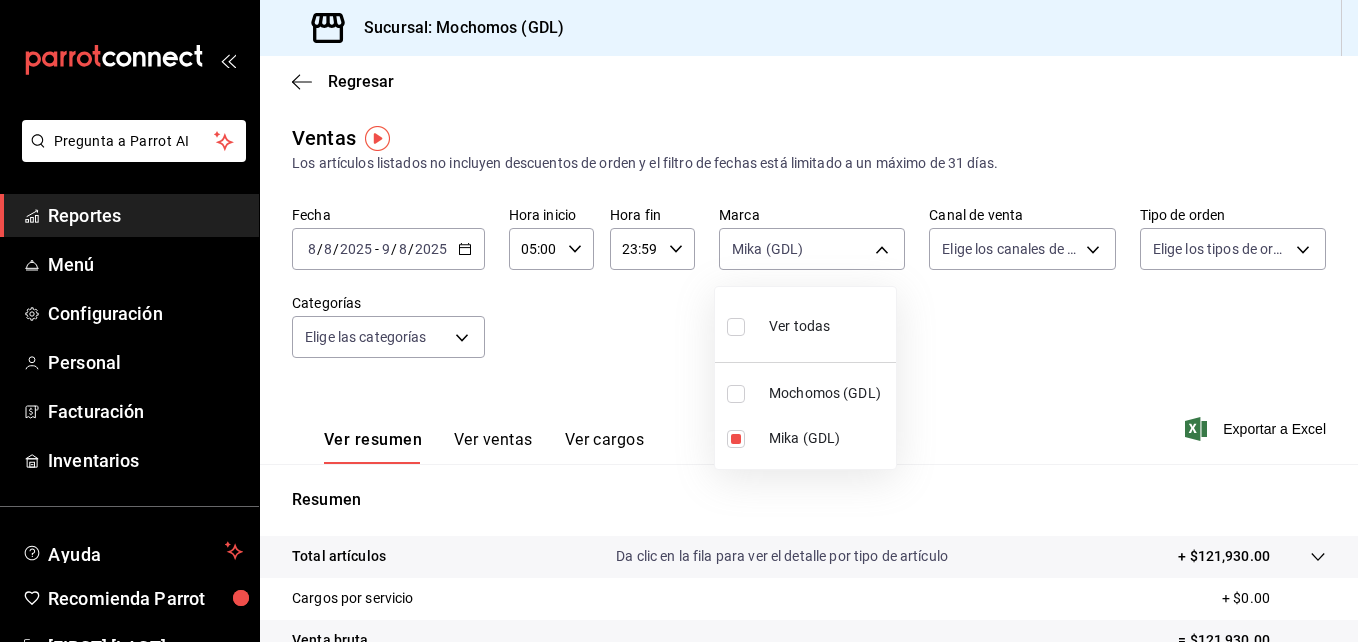 click at bounding box center (679, 321) 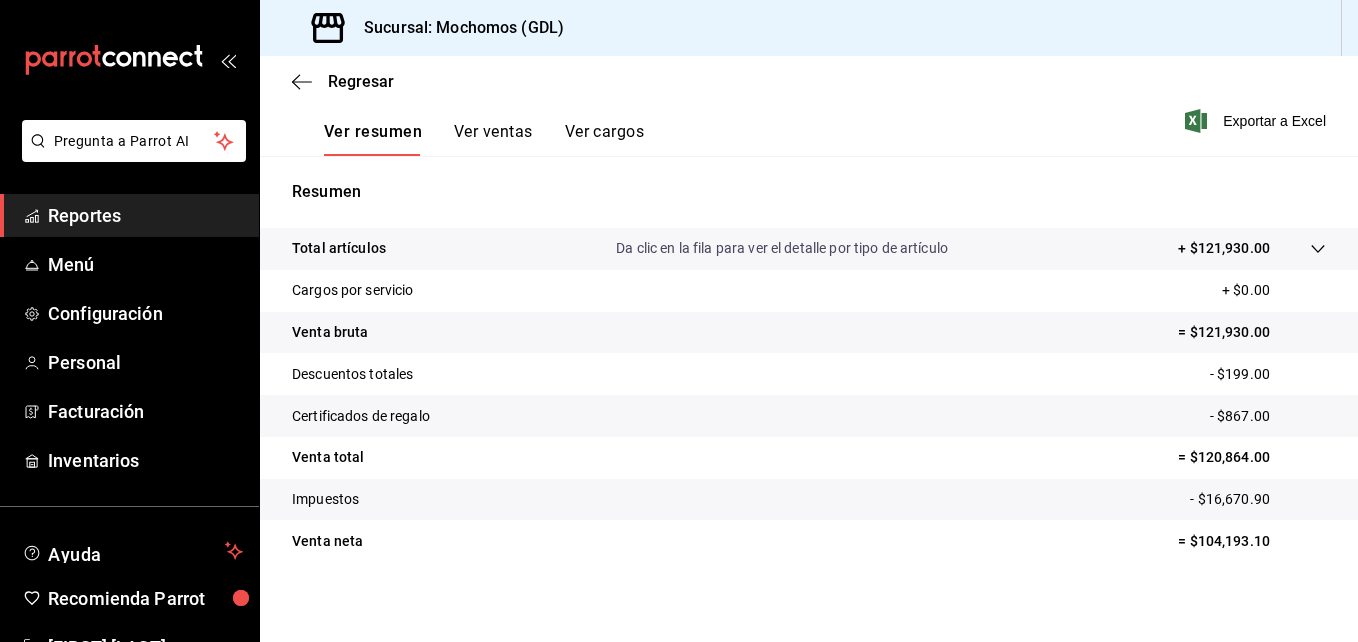scroll, scrollTop: 316, scrollLeft: 0, axis: vertical 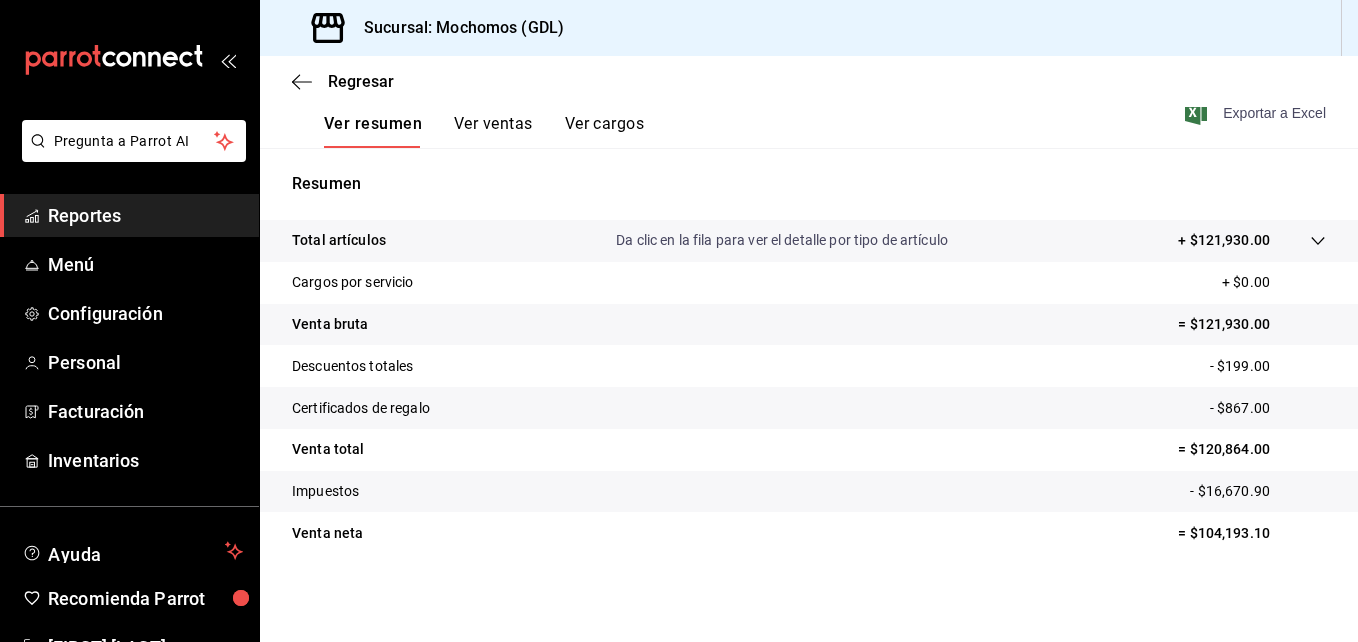 click 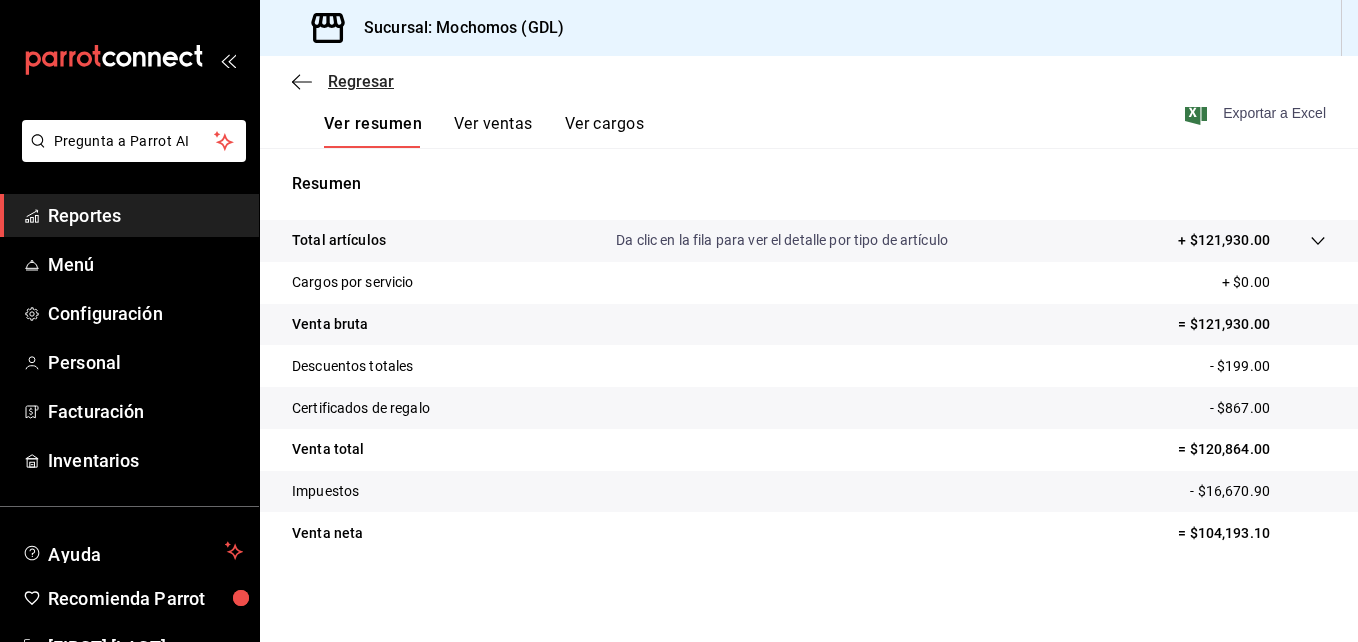 click 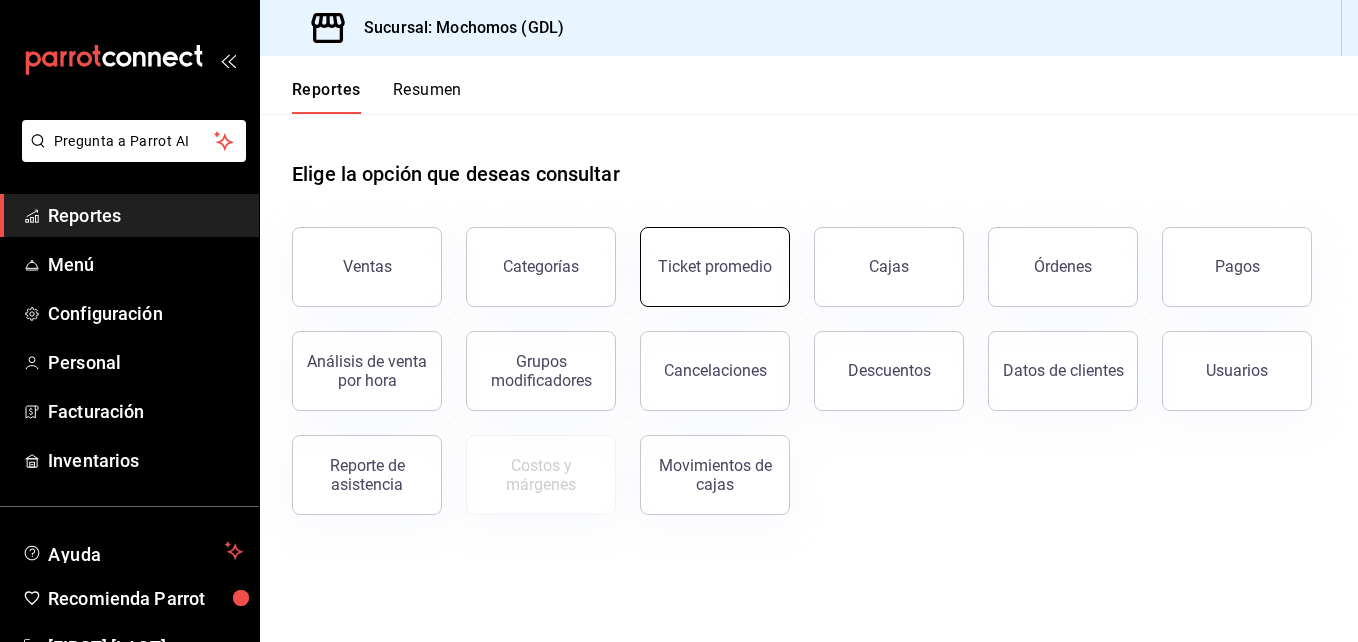 click on "Ticket promedio" at bounding box center [715, 266] 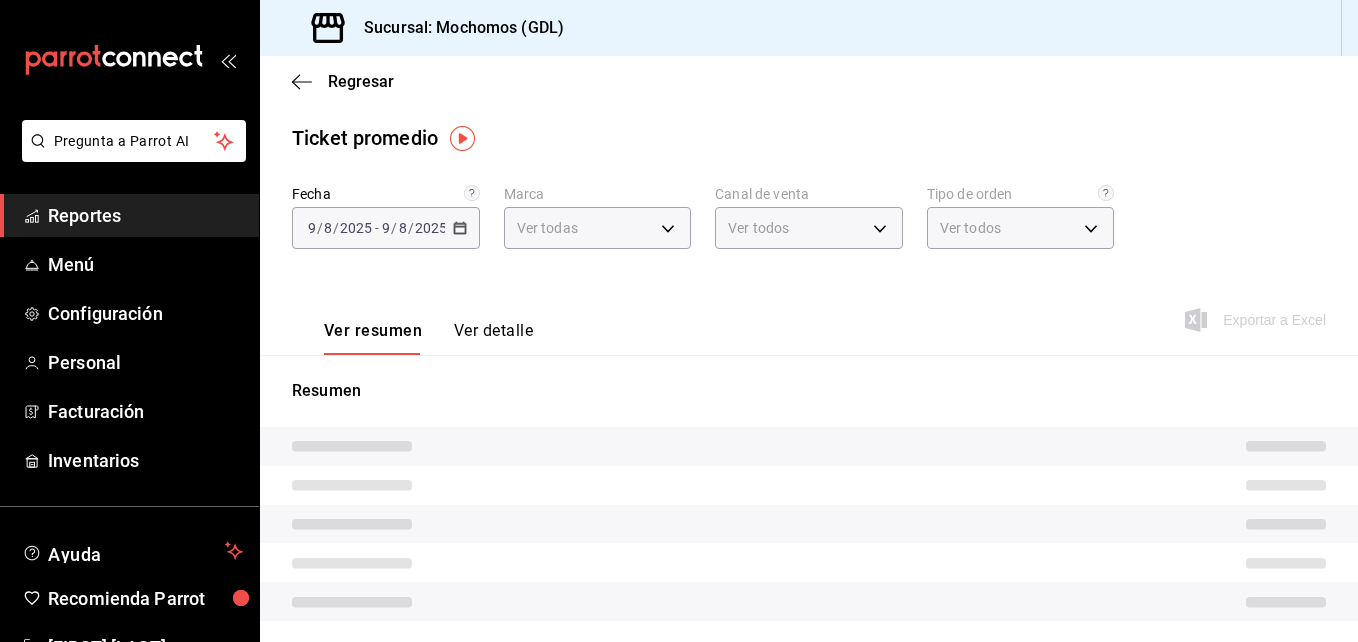 type on "36c25d4a-7cb0-456c-a434-e981d54830bc,9cac9703-0c5a-4d8b-addd-5b6b571d65b9" 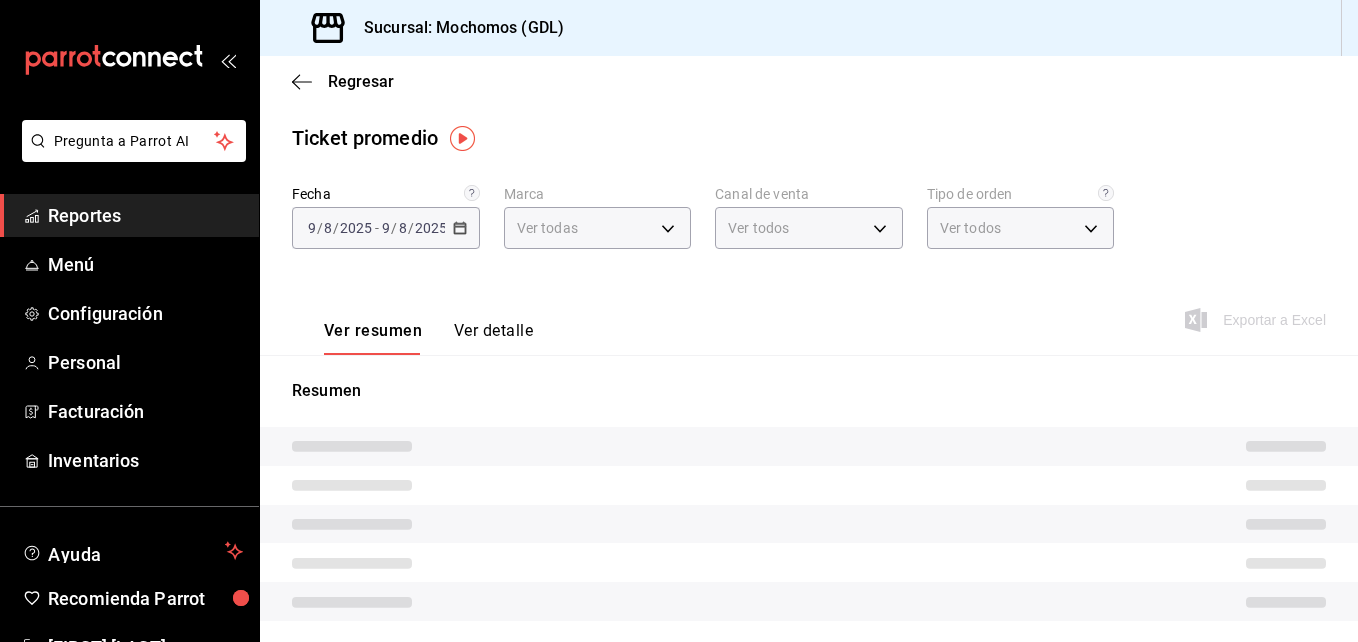 type on "PARROT,UBER_EATS,RAPPI,DIDI_FOOD,ONLINE" 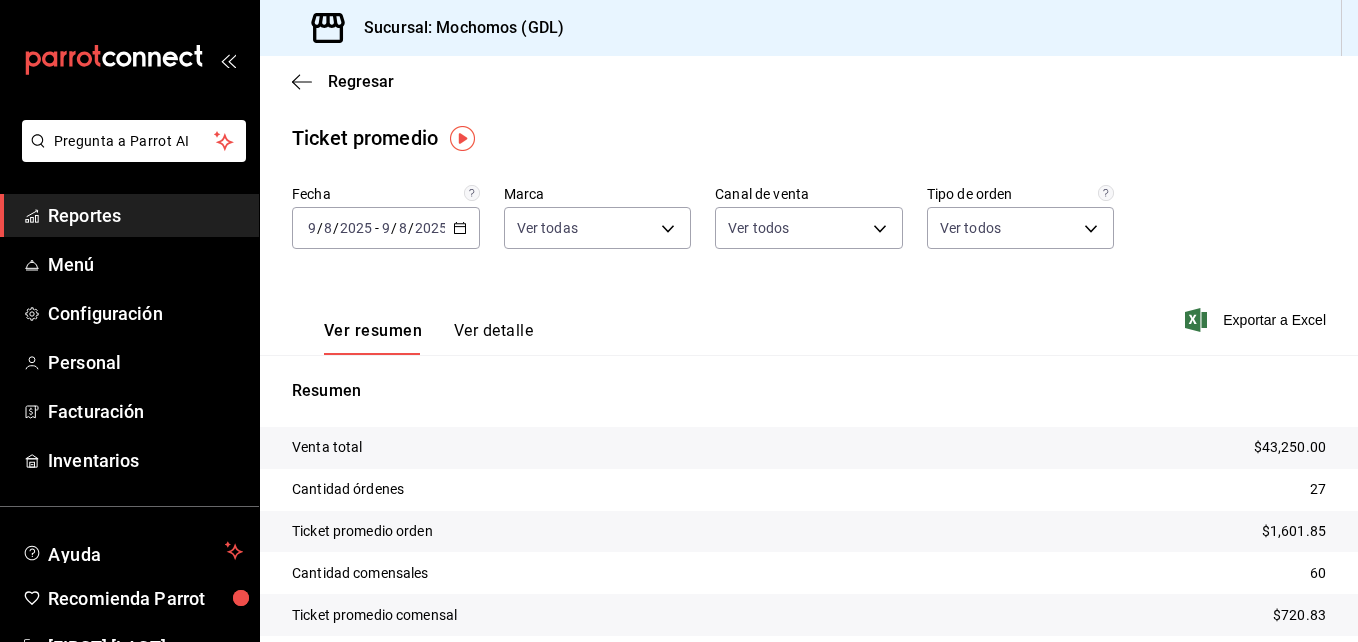 click 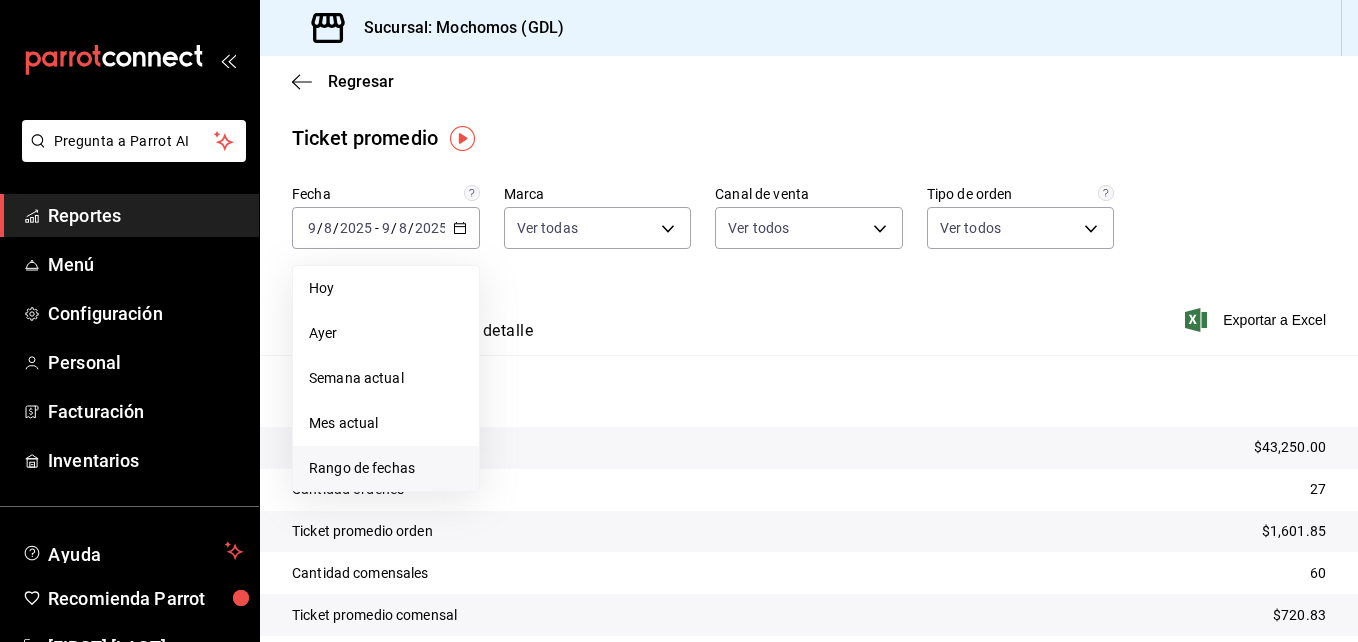 click on "Rango de fechas" at bounding box center (386, 468) 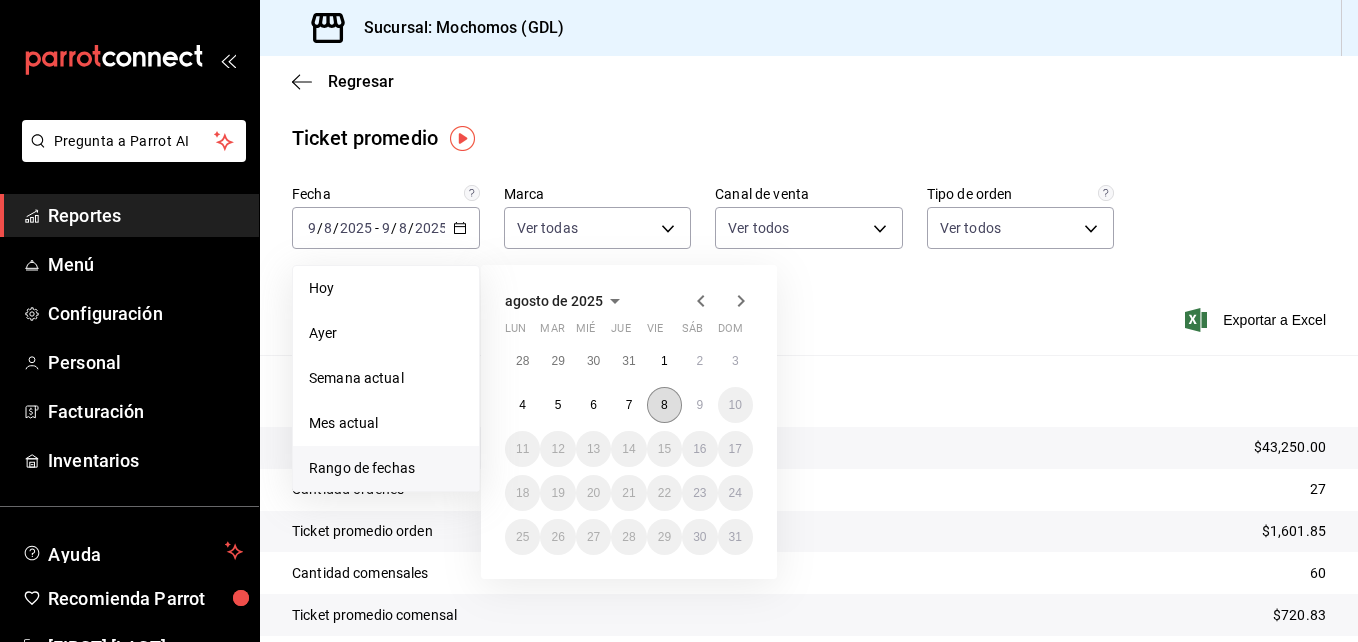 click on "8" at bounding box center [664, 405] 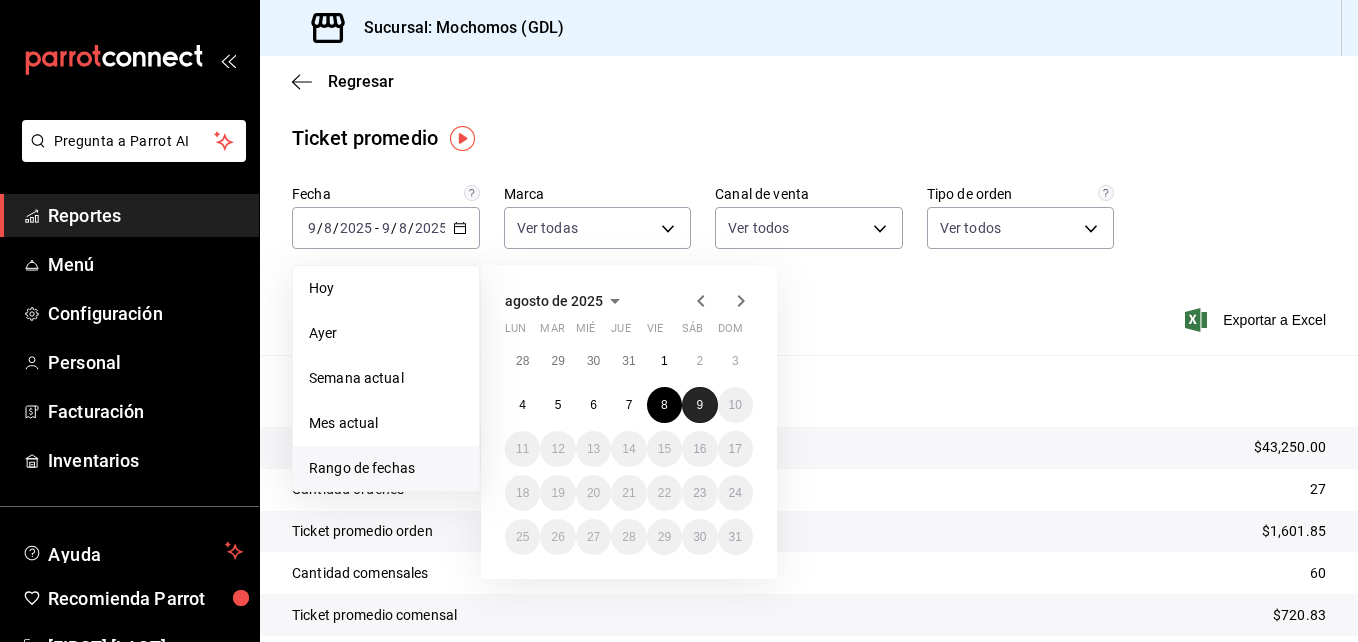 click on "9" at bounding box center [699, 405] 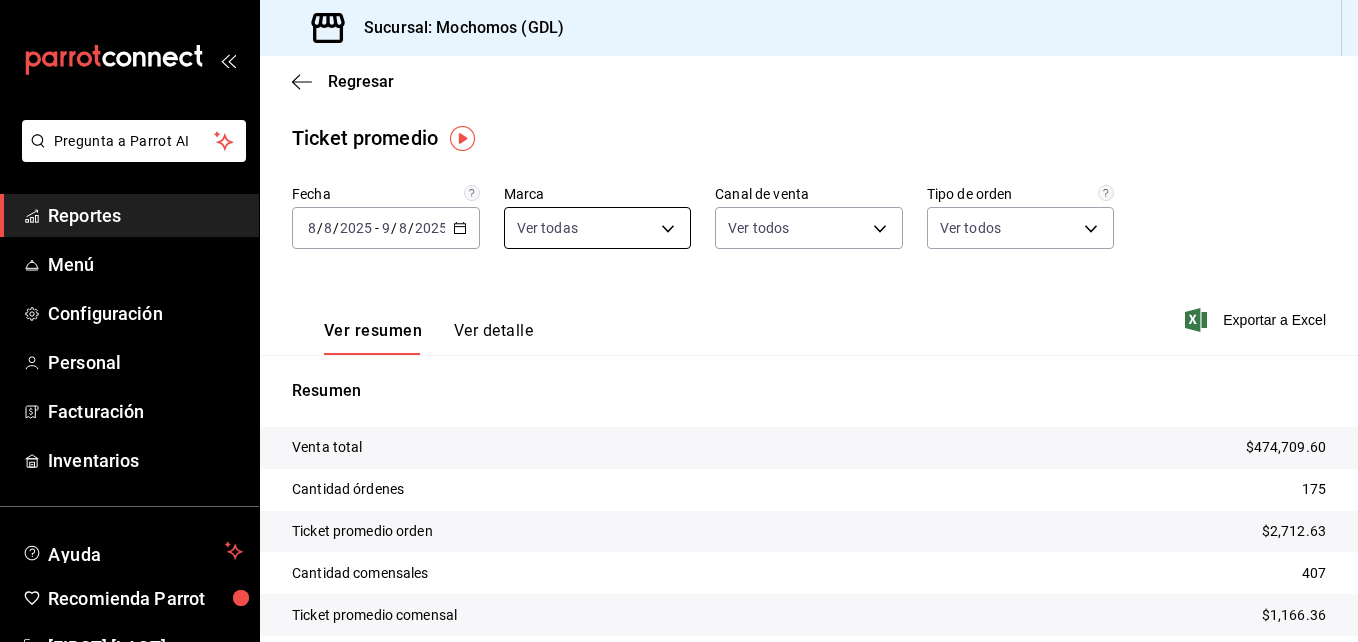 click on "Pregunta a Parrot AI Reportes   Menú   Configuración   Personal   Facturación   Inventarios   Ayuda Recomienda Parrot   [FIRST] [LAST]   Sugerir nueva función   Sucursal: Mochomos ([CITY]) Regresar Ticket promedio   Fecha 2025-08-08 8 / 8 / 2025 - 2025-08-09 9 / 8 / 2025 Marca Ver todas 36c25d4a-7cb0-456c-a434-e981d54830bc,9cac9703-0c5a-4d8b-addd-5b6b571d65b9 Canal de venta Ver todos PARROT,UBER_EATS,RAPPI,DIDI_FOOD,ONLINE   Tipo de orden Ver todas c3d0baef-30c0-4718-9d76-caab43e27316,13c4cc4a-99d2-42c0-ba96-c3de8c08c13d,7b7918ed-1db5-442d-955d-303d5b4c53c3,EXTERNAL Ver resumen Ver detalle Exportar a Excel Resumen Venta total $474,709.60 Cantidad órdenes 175 Ticket promedio orden $2,712.63 Cantidad comensales 407 Ticket promedio comensal $1,166.36 Pregunta a Parrot AI Reportes   Menú   Configuración   Personal   Facturación   Inventarios   Ayuda Recomienda Parrot   [FIRST] [LAST]   Sugerir nueva función   GANA 1 MES GRATIS EN TU SUSCRIPCIÓN AQUÍ Ver video tutorial Ir a video Ver video tutorial Ir a video" at bounding box center [679, 321] 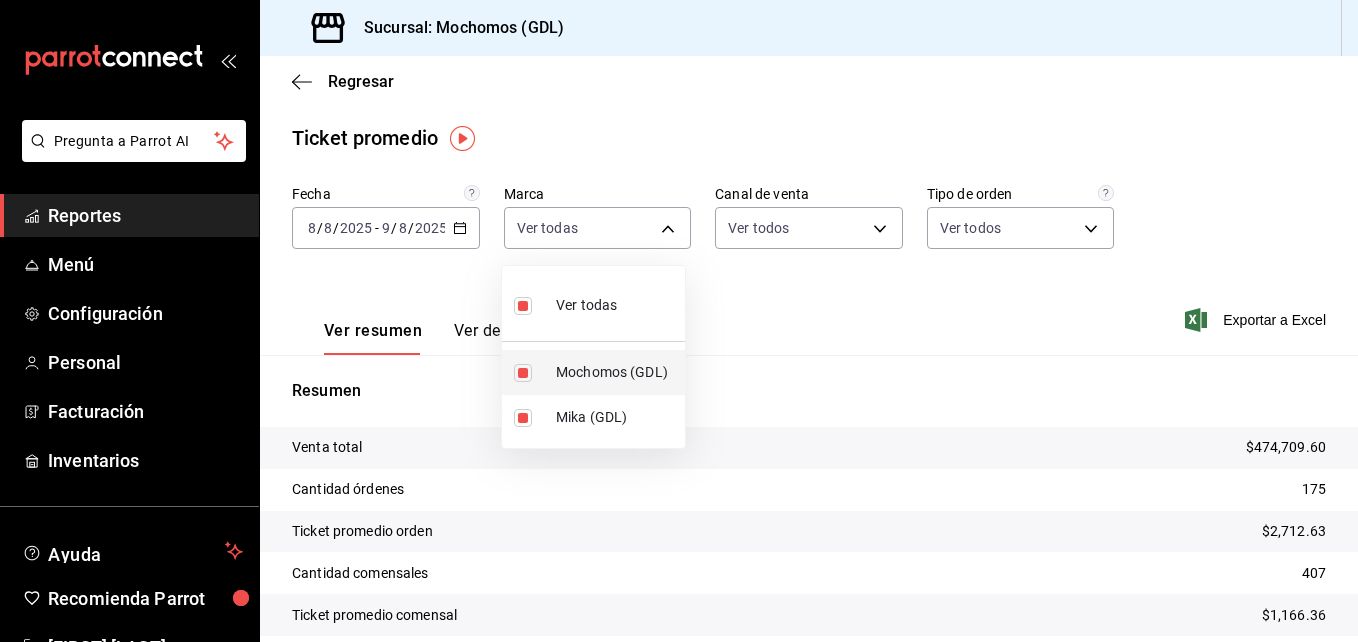 click on "Mochomos (GDL)" at bounding box center (616, 372) 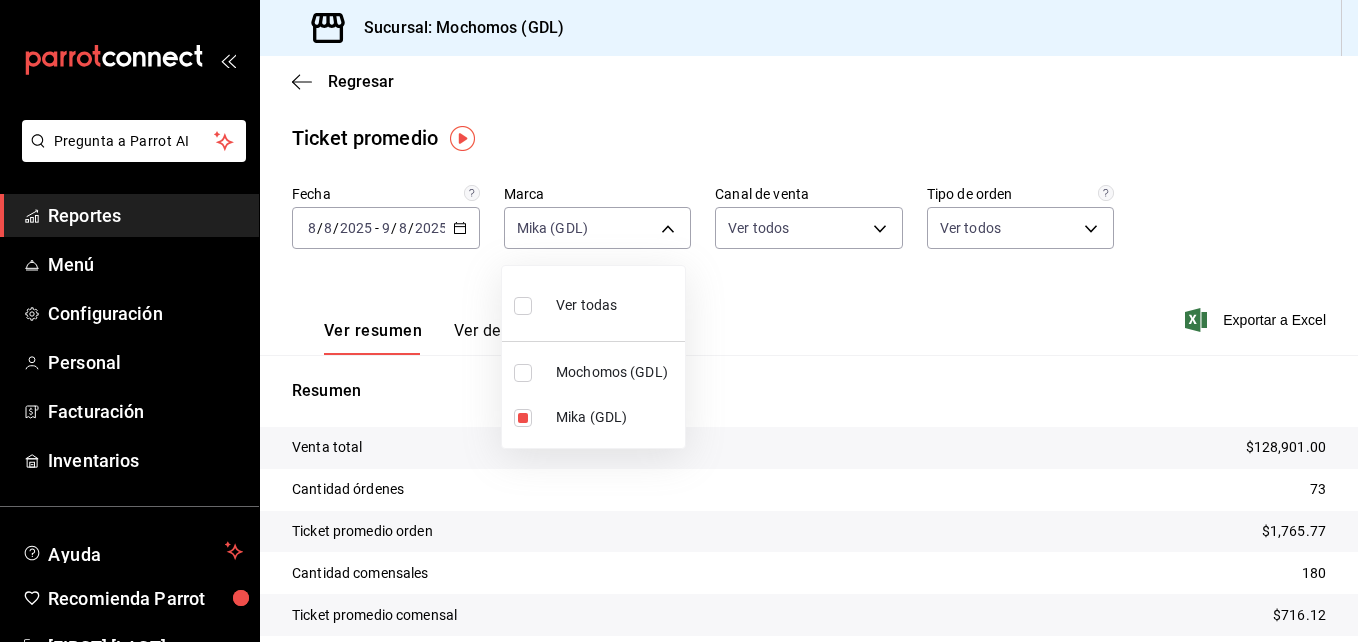 click at bounding box center [679, 321] 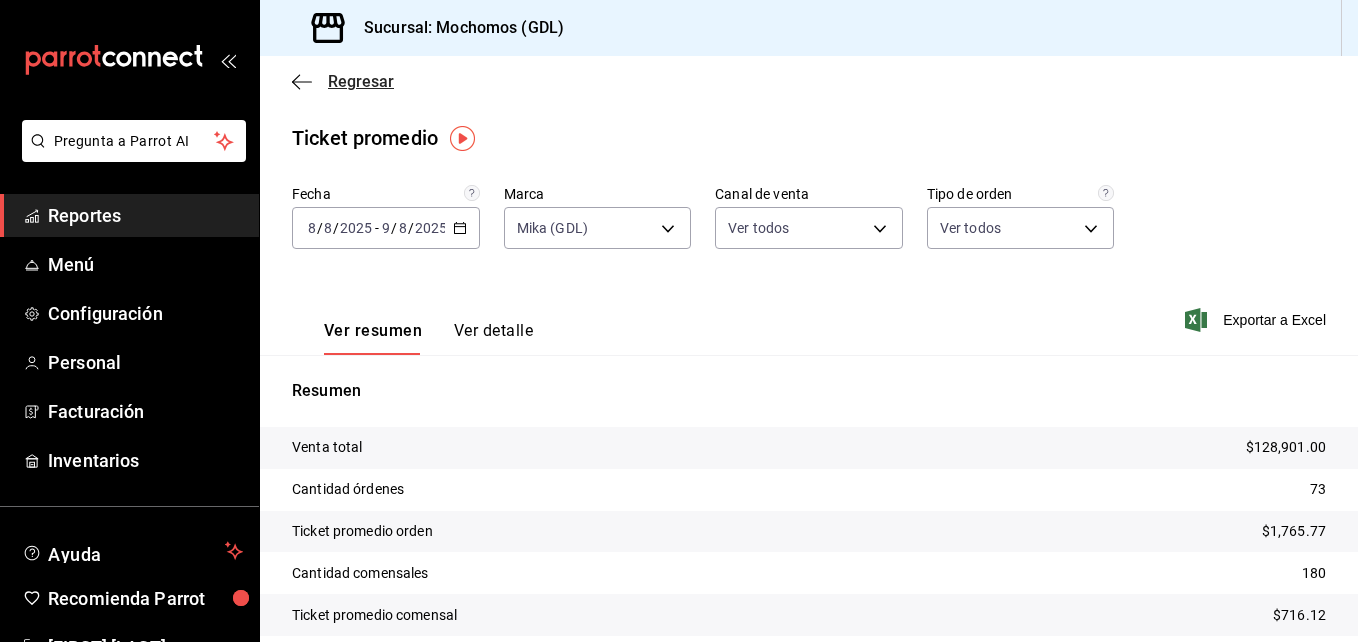 click 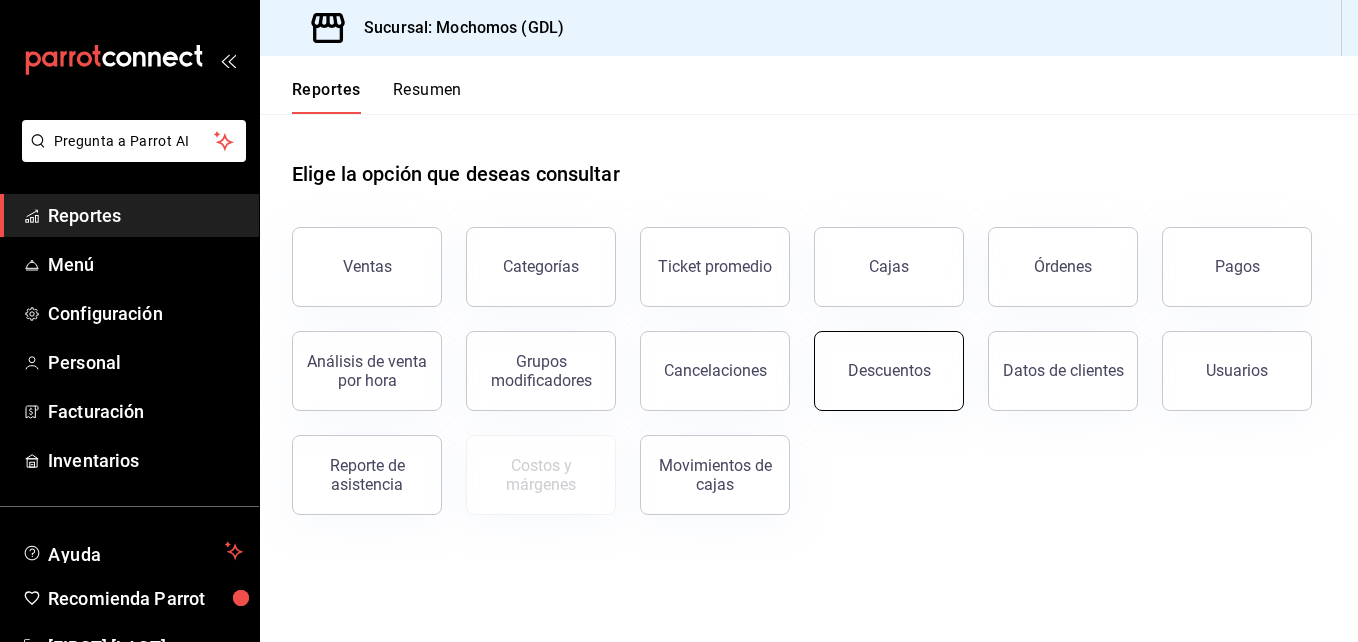 click on "Descuentos" at bounding box center (889, 371) 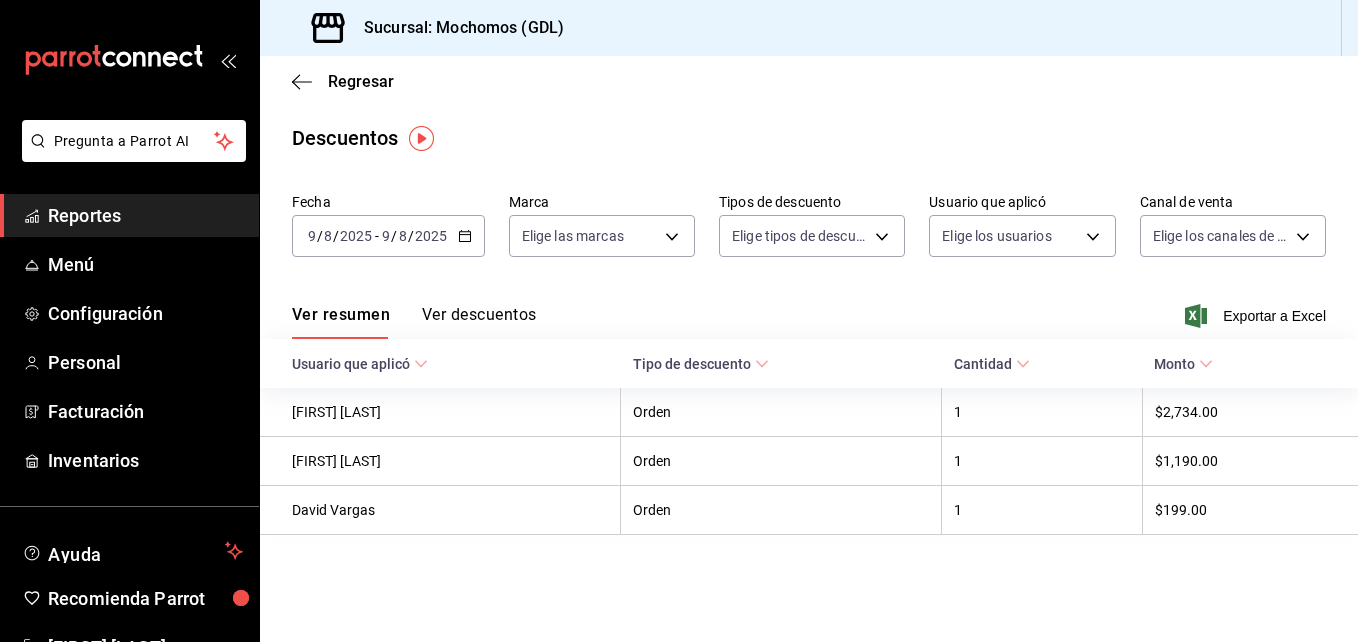 click 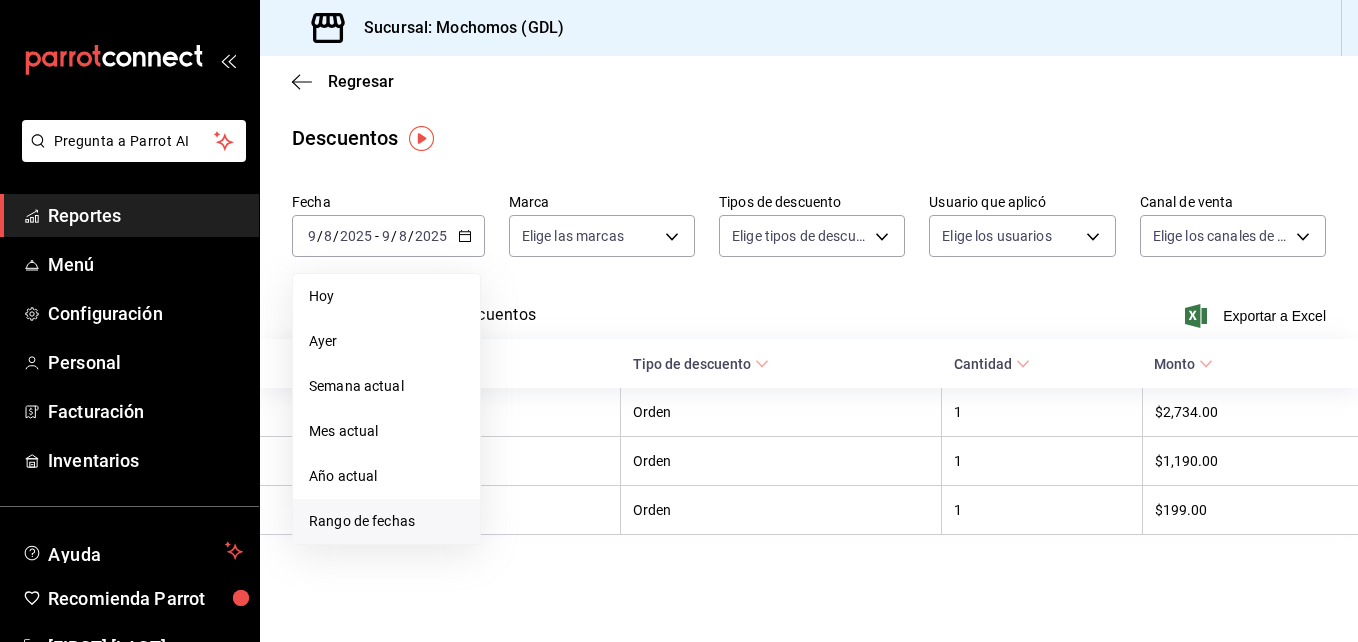 click on "Rango de fechas" at bounding box center [386, 521] 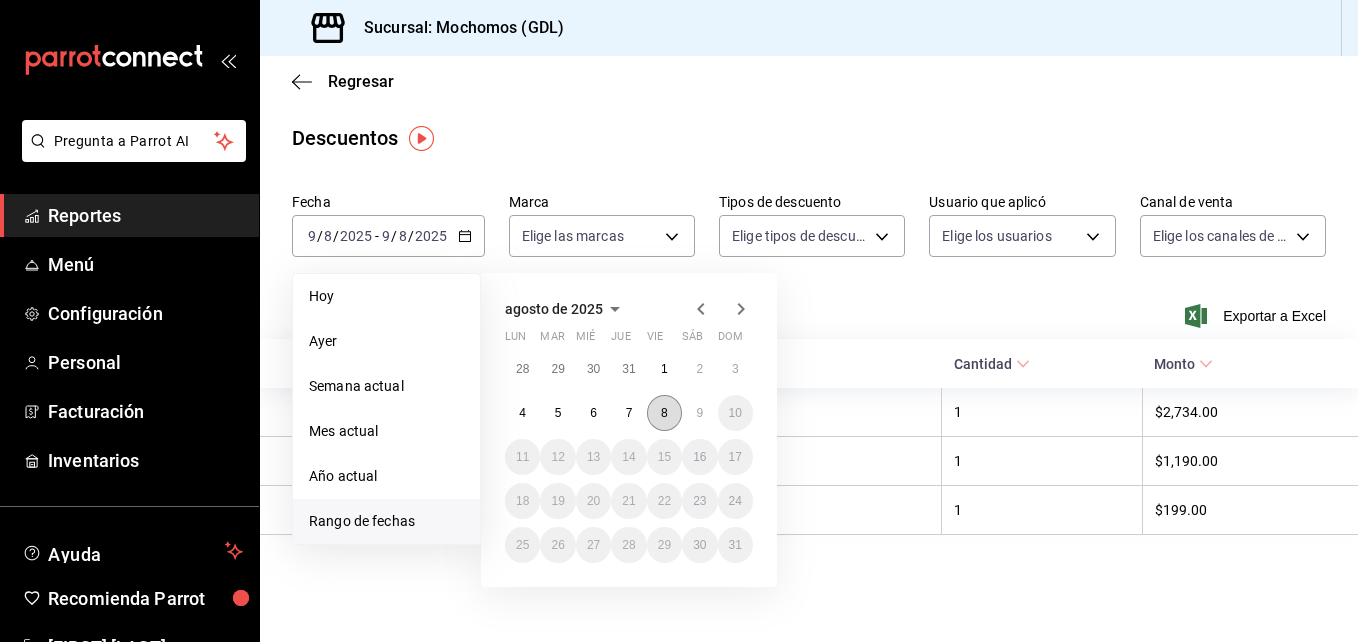 click on "8" at bounding box center (664, 413) 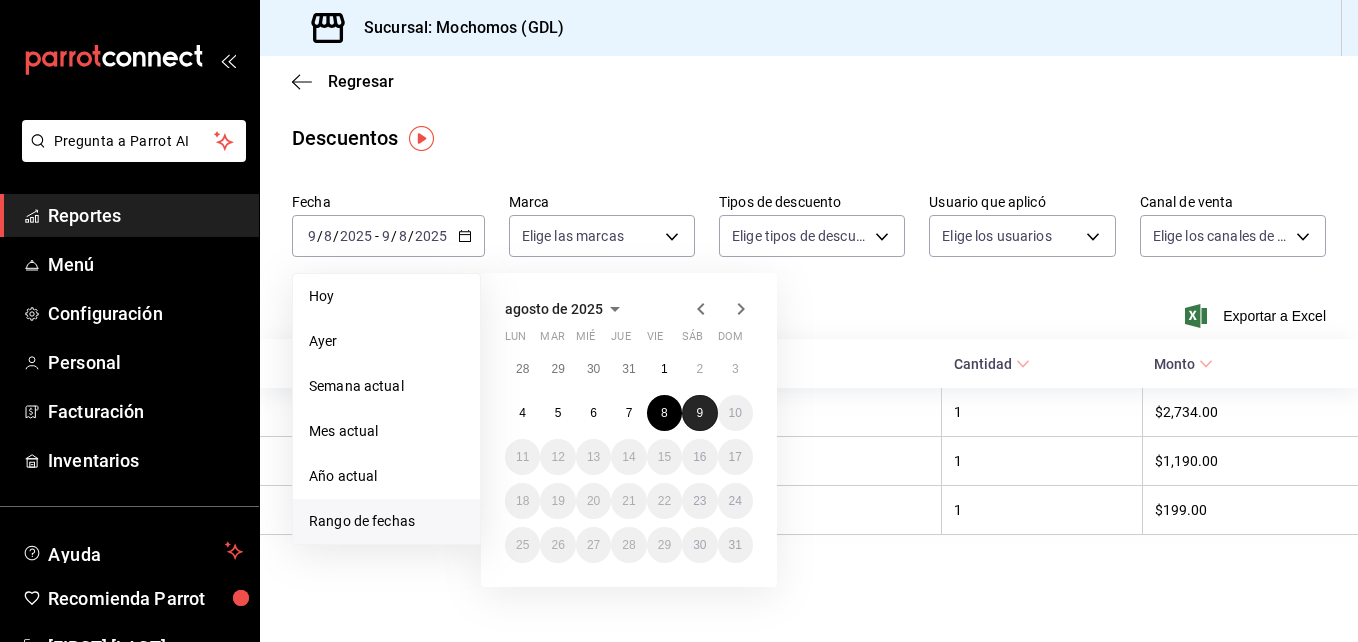 click on "9" at bounding box center [699, 413] 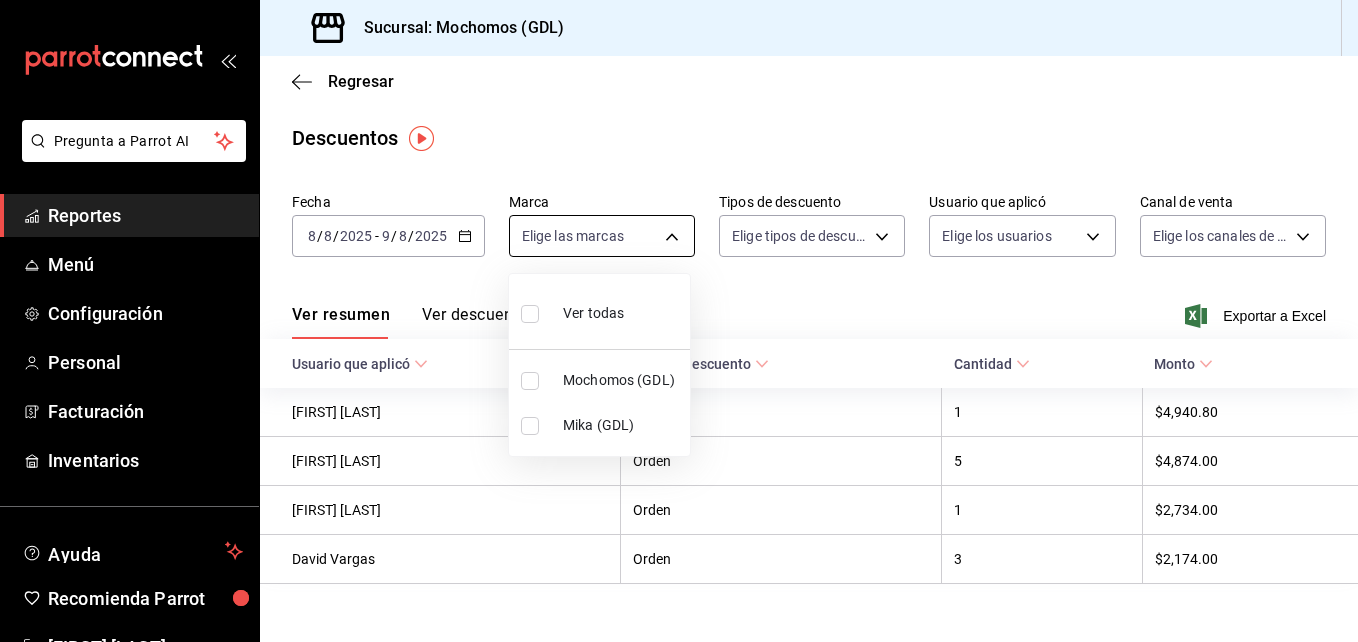 click on "Pregunta a Parrot AI Reportes   Menú   Configuración   Personal   Facturación   Inventarios   Ayuda Recomienda Parrot   [FIRST] [LAST]   Sugerir nueva función   Sucursal: Mochomos ([CITY]) Regresar Descuentos Fecha 2025-08-08 8 / 8 / 2025 - 2025-08-09 9 / 8 / 2025 Marca Elige las marcas Tipos de descuento Elige tipos de descuento Usuario que aplicó Elige los usuarios Canal de venta Elige los canales de venta Ver resumen Ver descuentos Exportar a Excel Usuario que aplicó Tipo de descuento Cantidad Monto [FIRST] [LAST] Orden 1 $4,940.80 [FIRST] [LAST] Orden 5 $4,874.00 [FIRST] [LAST] Orden 1 $2,734.00 [FIRST] [LAST] Orden 3 $2,174.00 Pregunta a Parrot AI Reportes   Menú   Configuración   Personal   Facturación   Inventarios   Ayuda Recomienda Parrot   [FIRST] [LAST]   Sugerir nueva función   GANA 1 MES GRATIS EN TU SUSCRIPCIÓN AQUÍ Ver video tutorial Ir a video Visitar centro de ayuda ([PHONE]) [EMAIL] Visitar centro de ayuda ([PHONE]) [EMAIL] Ver todas" at bounding box center (679, 321) 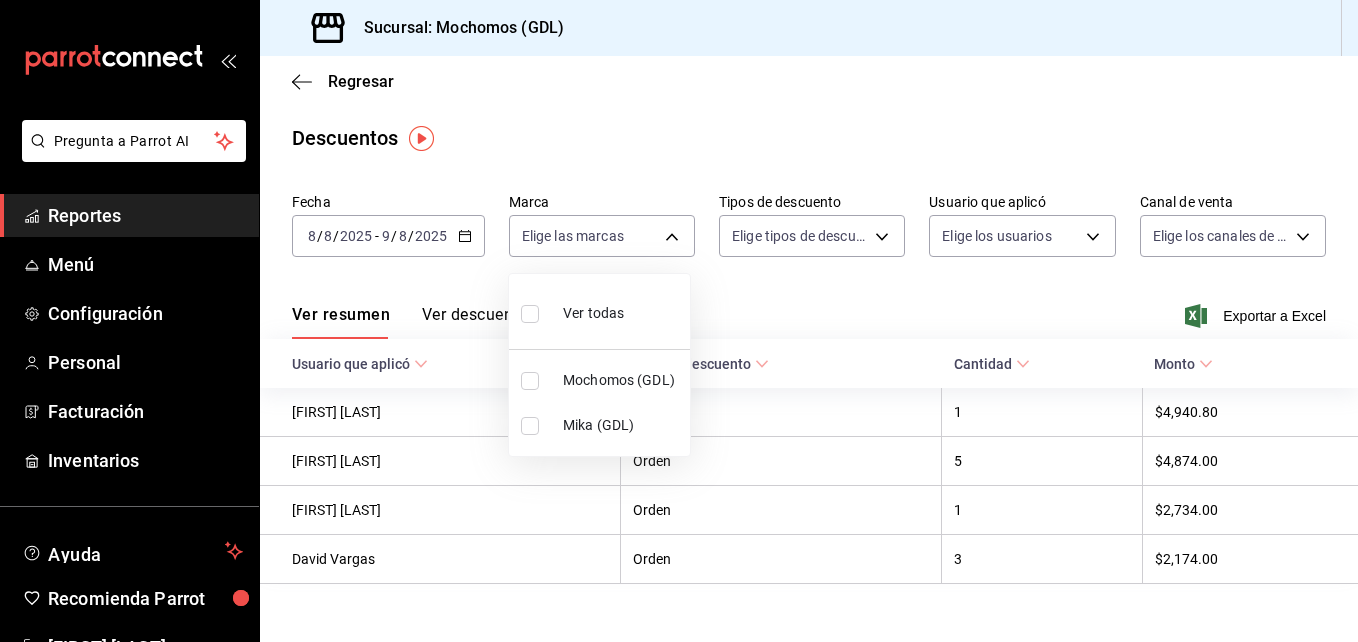 click at bounding box center (530, 426) 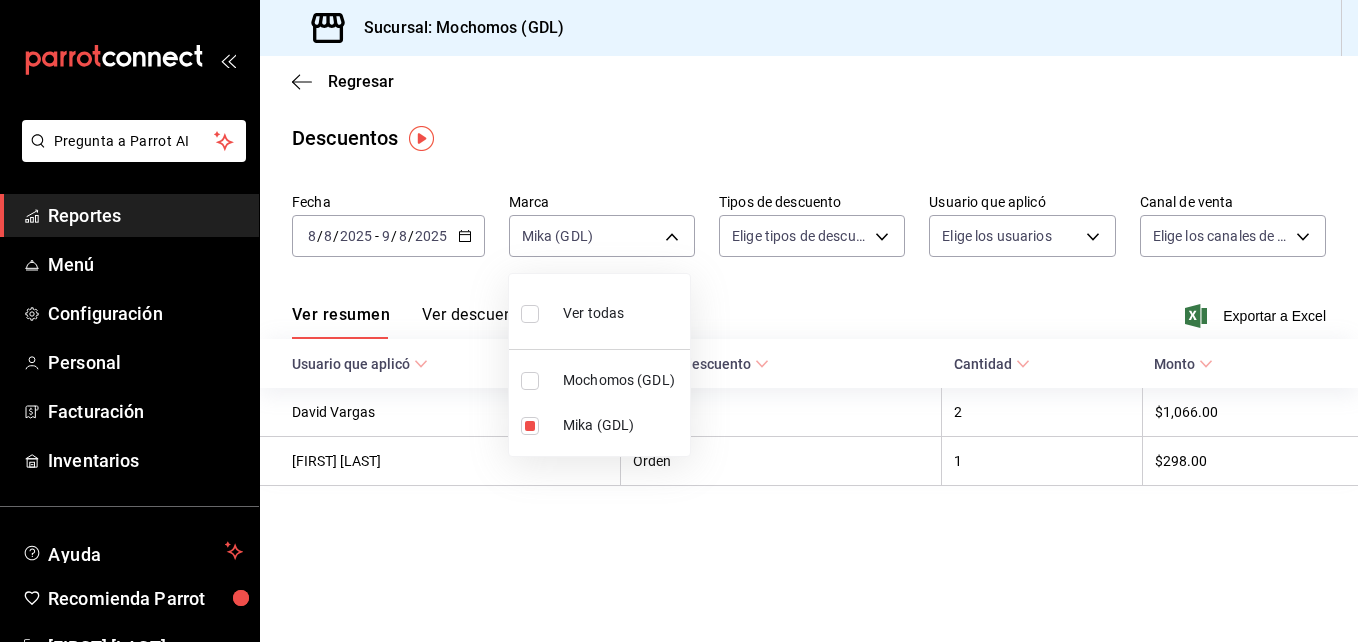 click at bounding box center (679, 321) 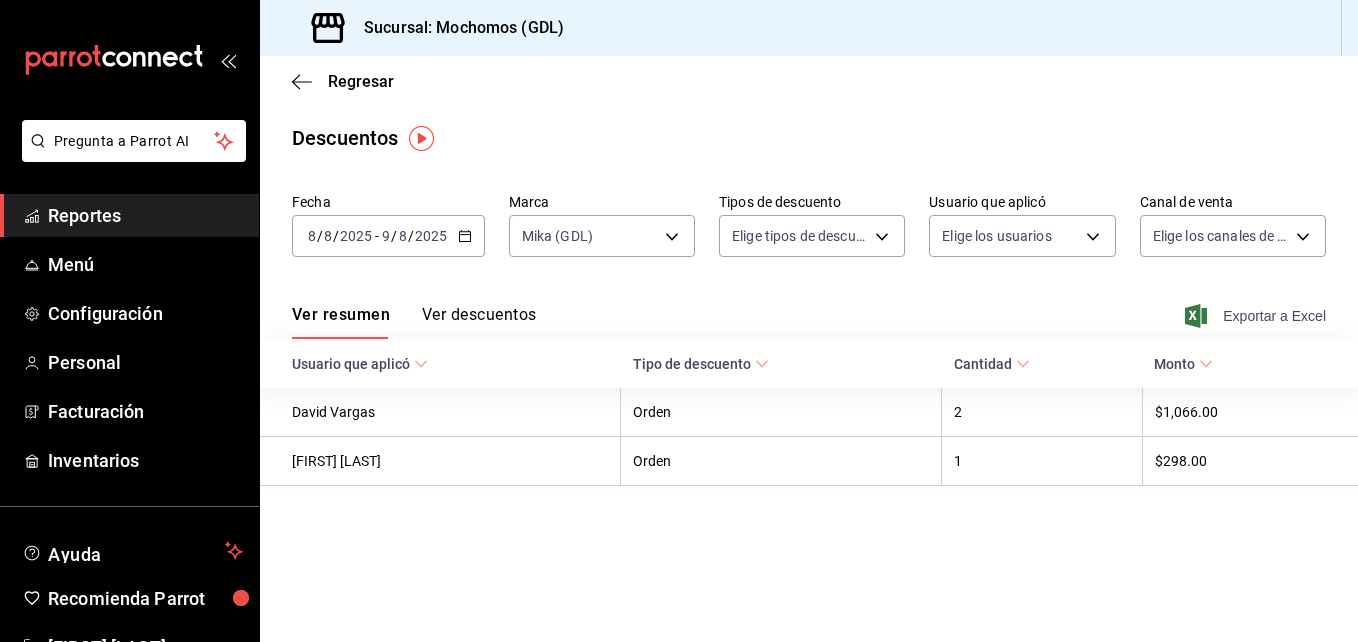click on "Exportar a Excel" at bounding box center (1257, 316) 